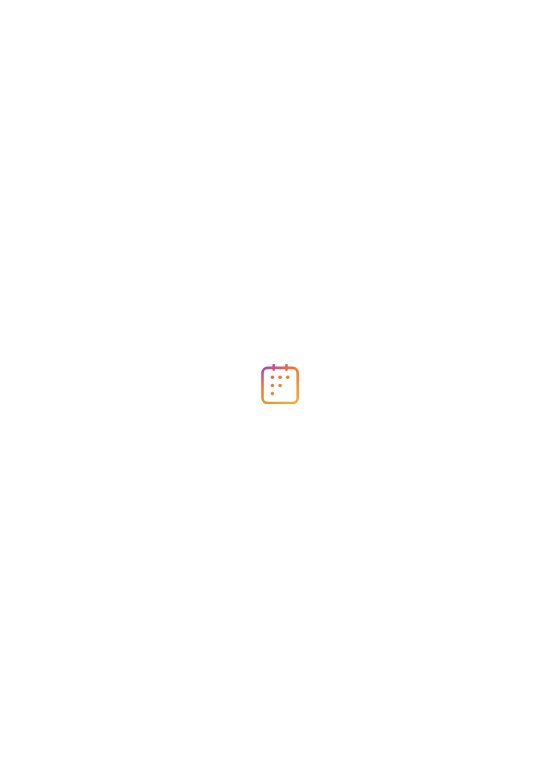 scroll, scrollTop: 0, scrollLeft: 0, axis: both 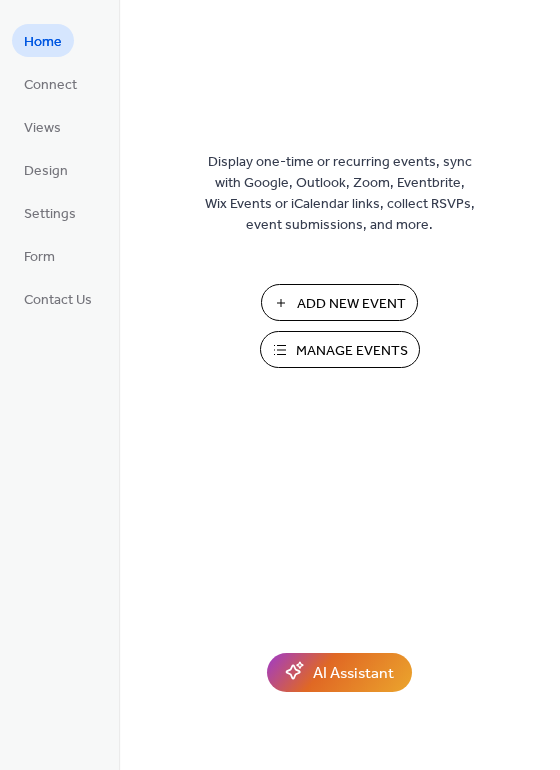 click on "Manage Events" at bounding box center (352, 351) 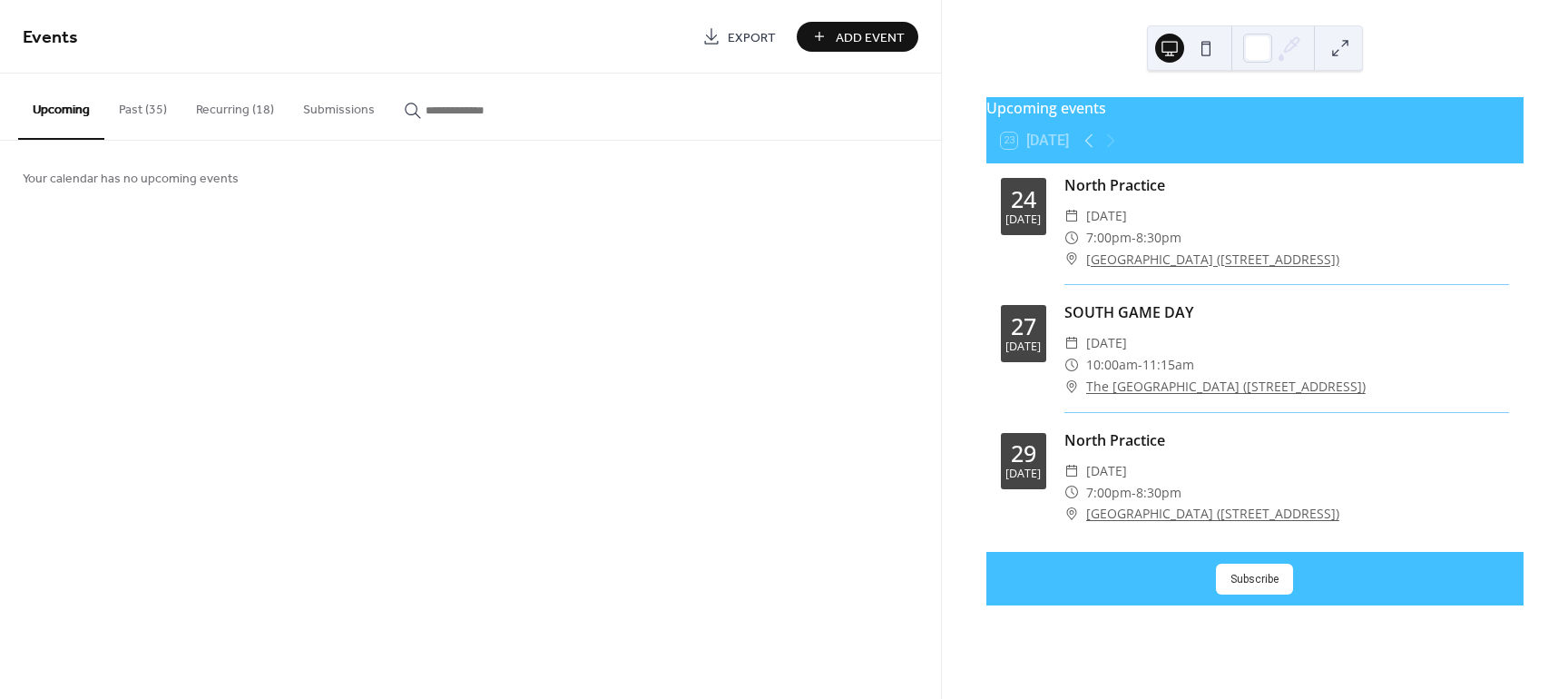 scroll, scrollTop: 0, scrollLeft: 0, axis: both 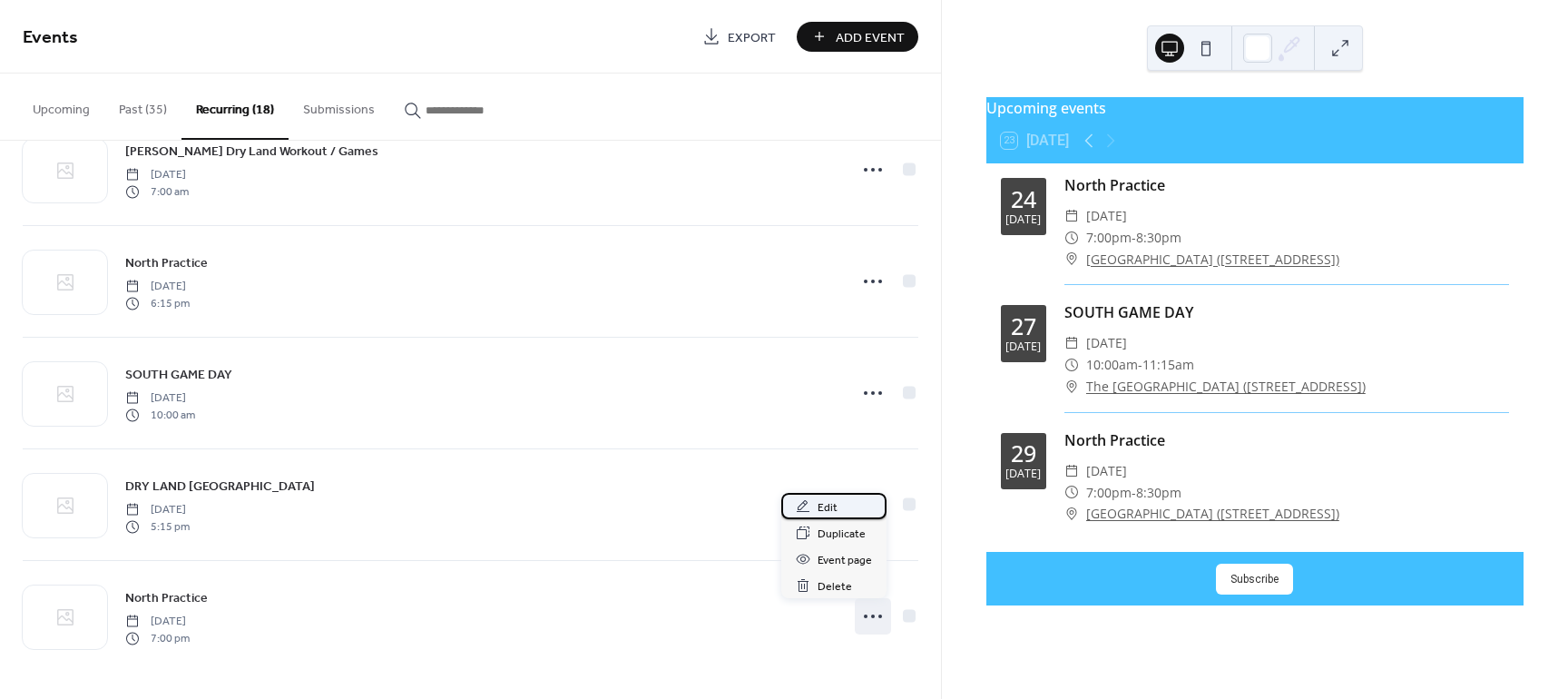 drag, startPoint x: 876, startPoint y: 614, endPoint x: 818, endPoint y: 512, distance: 117.33712 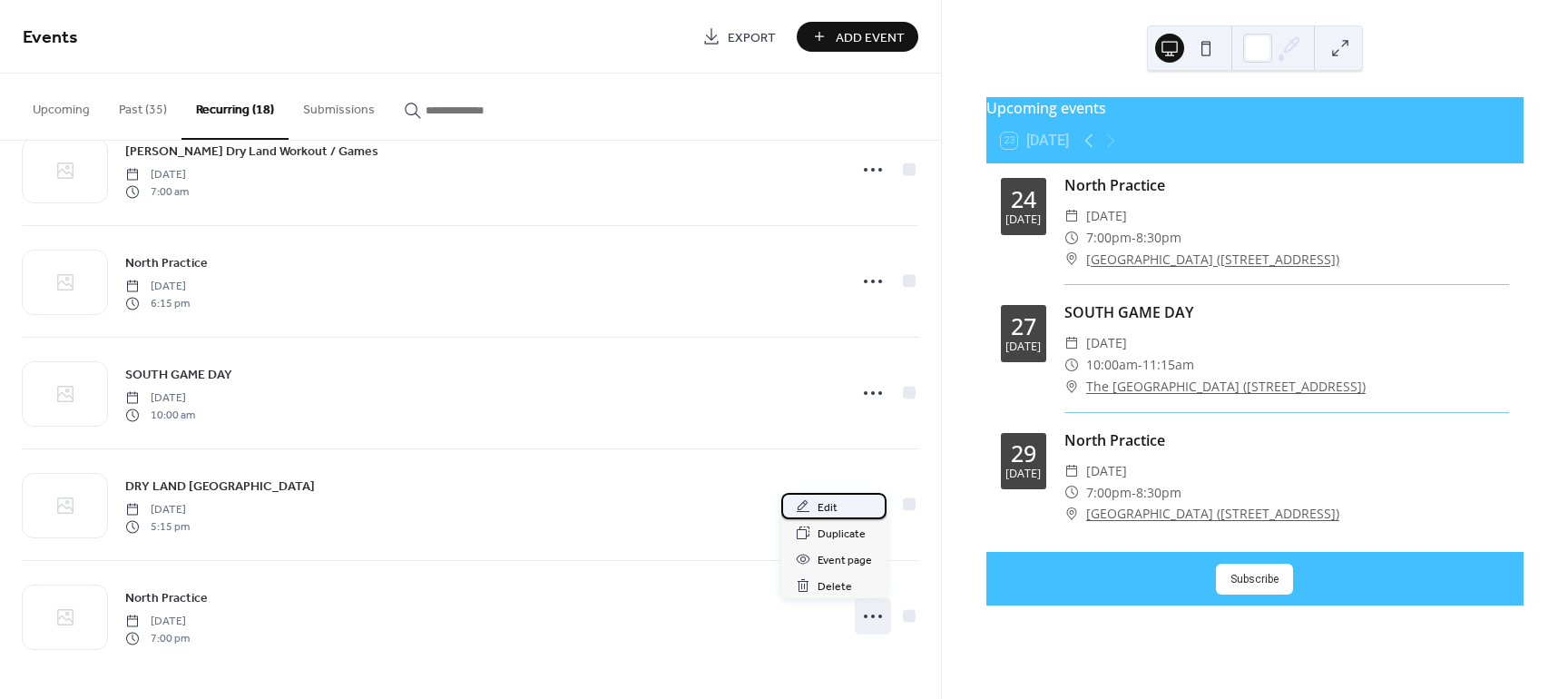 click on "Edit" at bounding box center [828, 507] 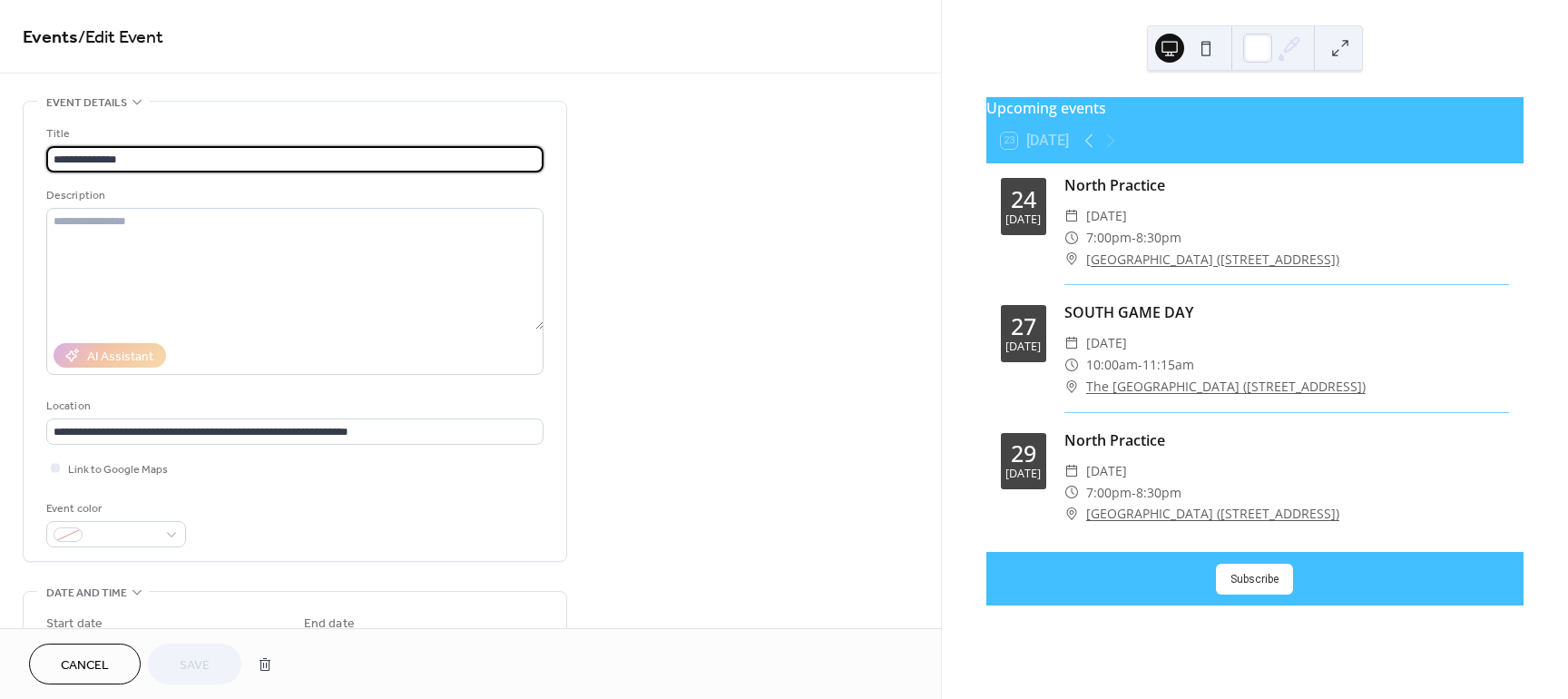 type on "**********" 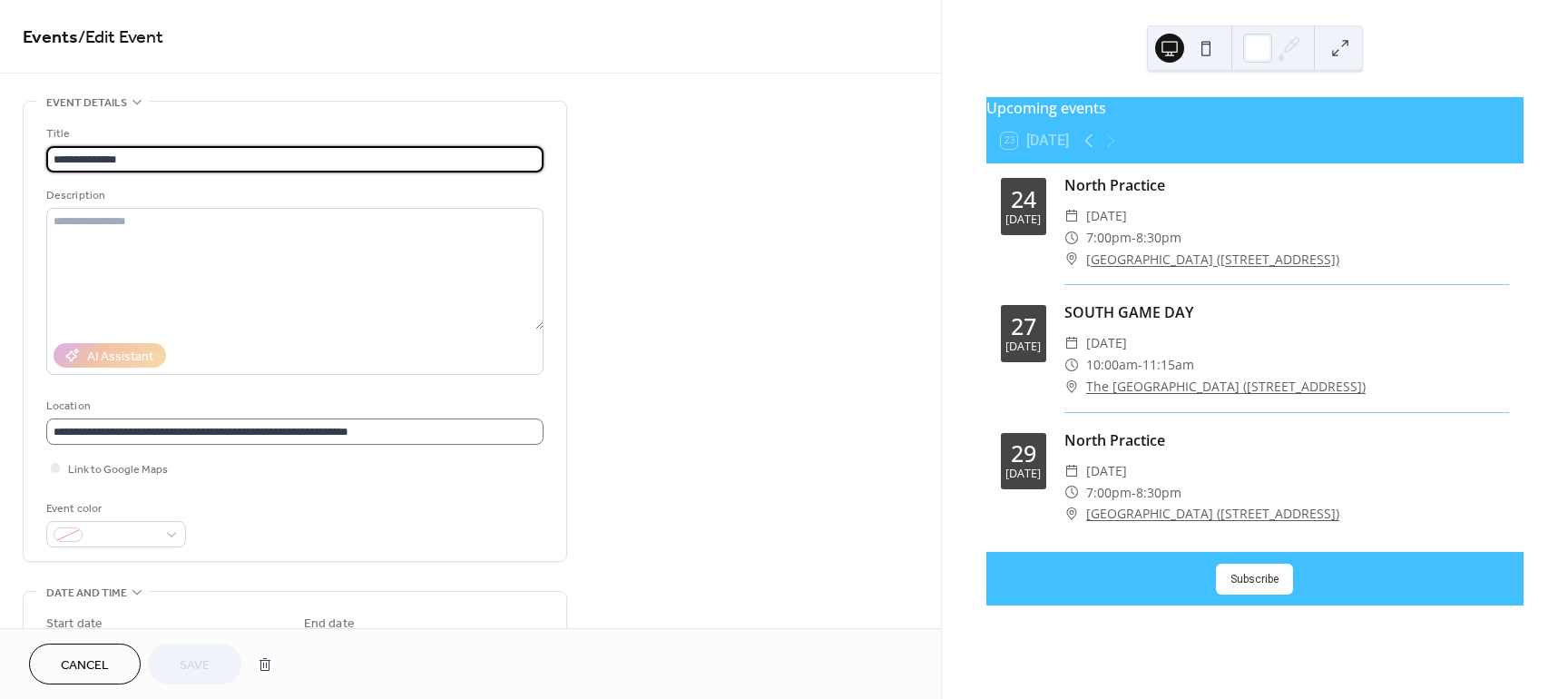 scroll, scrollTop: 1, scrollLeft: 0, axis: vertical 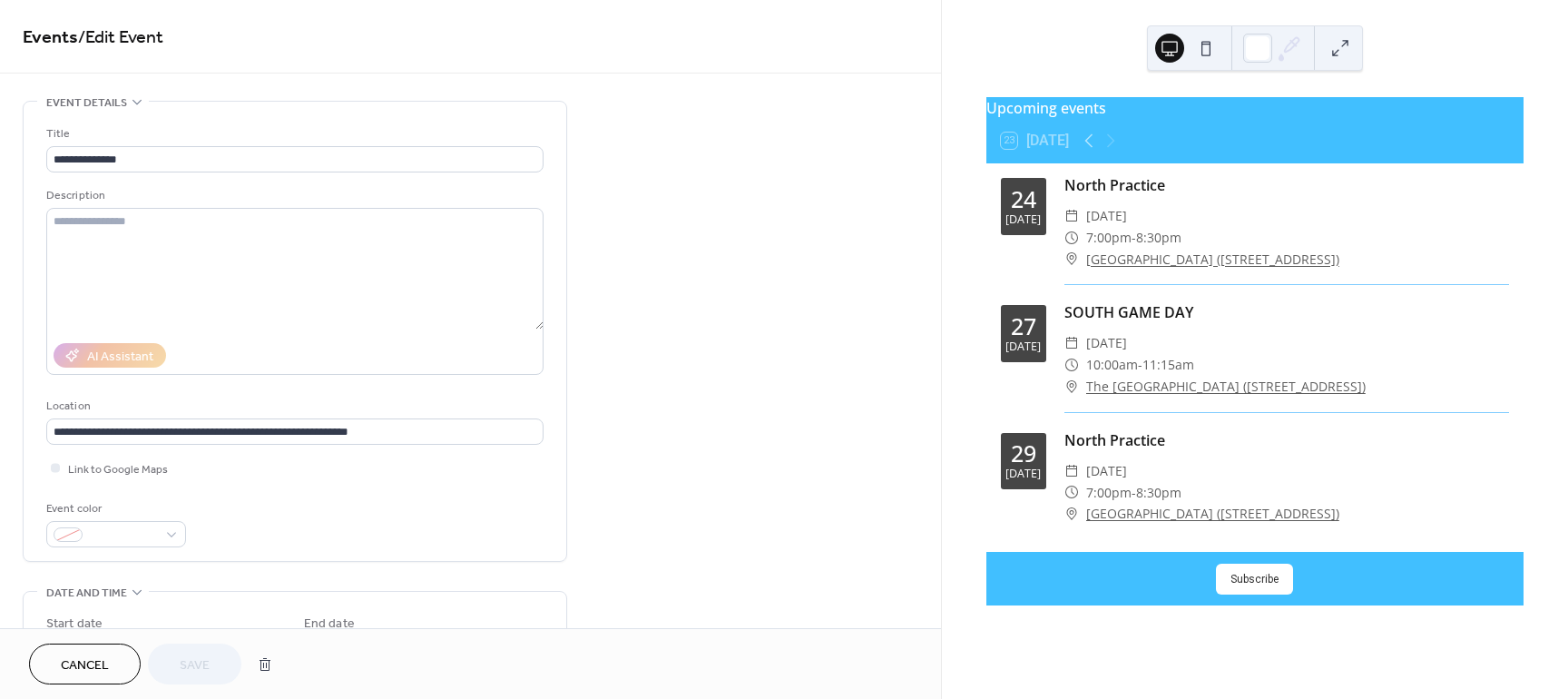 click on "Event color" at bounding box center [295, 523] 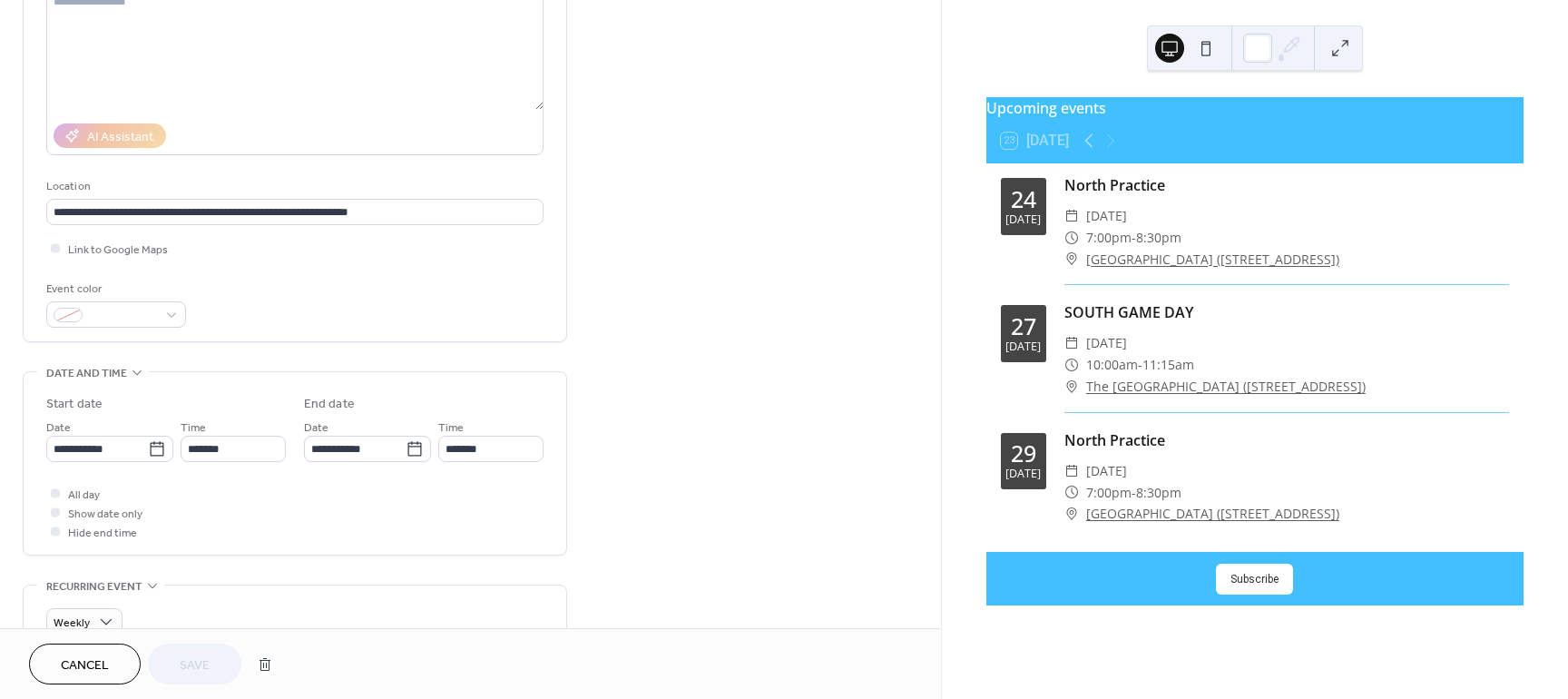 scroll, scrollTop: 363, scrollLeft: 0, axis: vertical 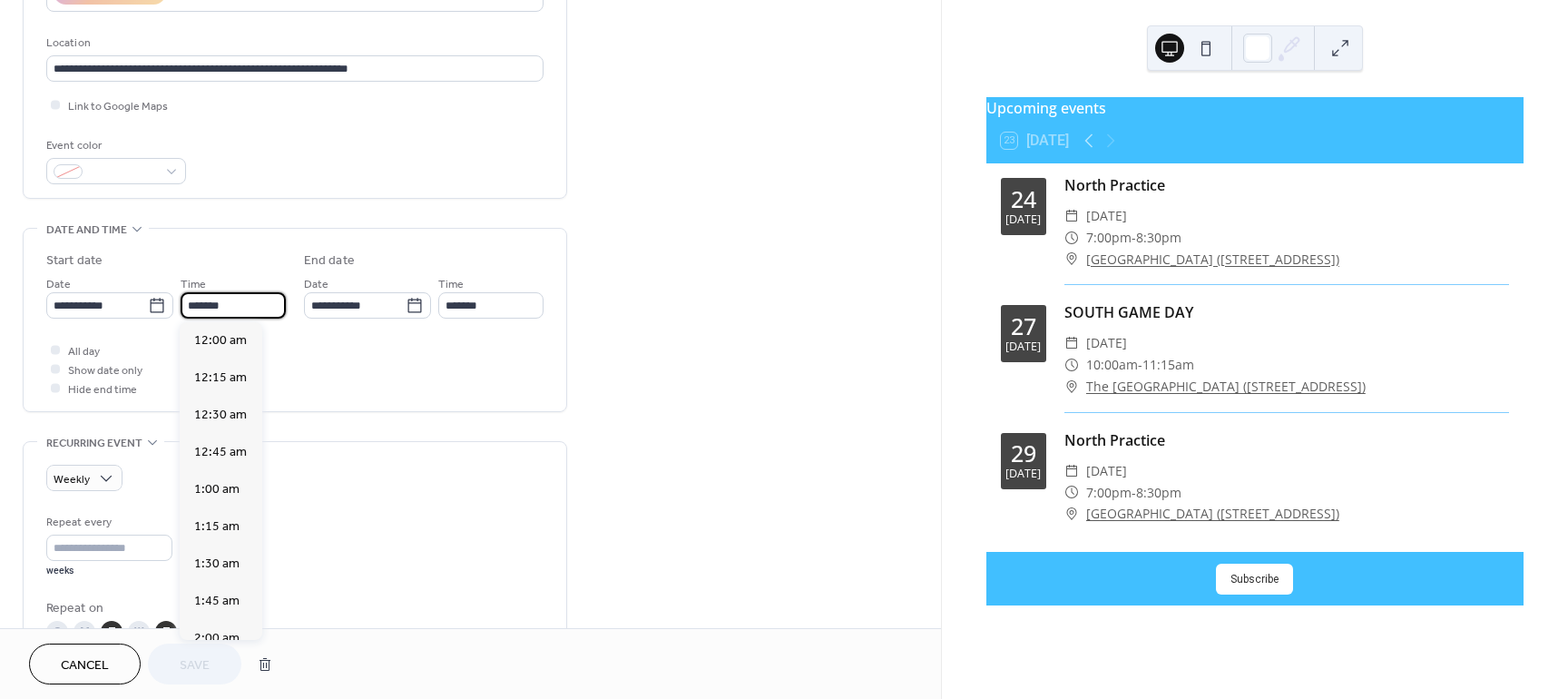 click on "*******" at bounding box center (233, 305) 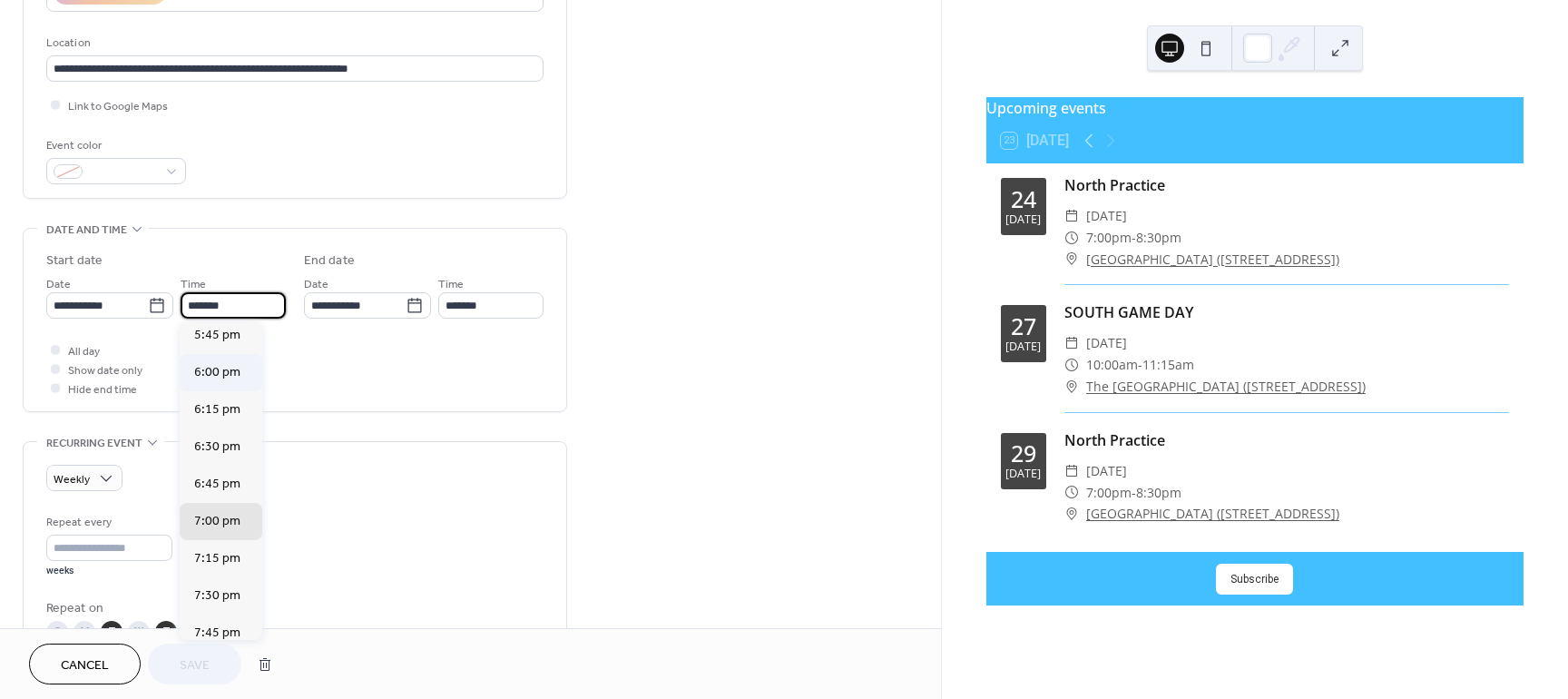 scroll, scrollTop: 2556, scrollLeft: 0, axis: vertical 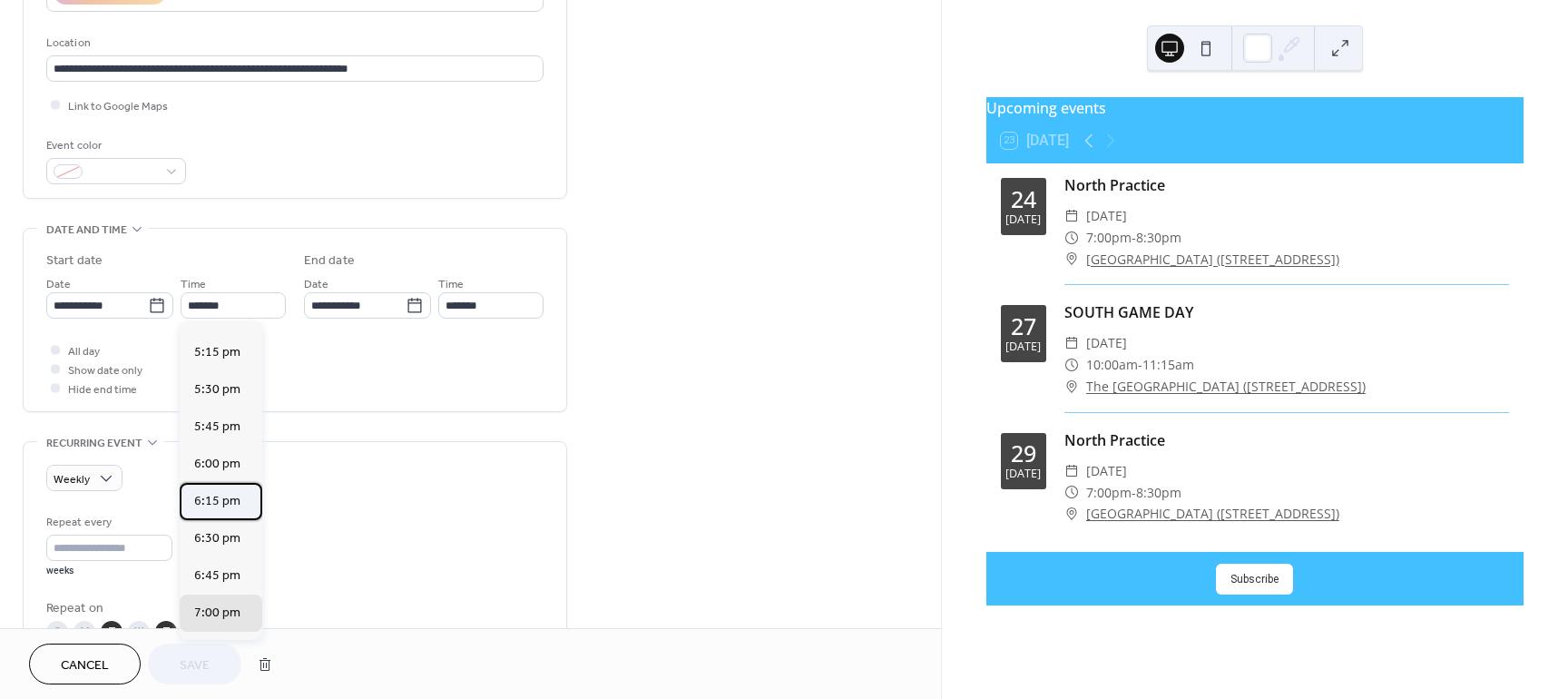 click on "6:15 pm" at bounding box center [217, 501] 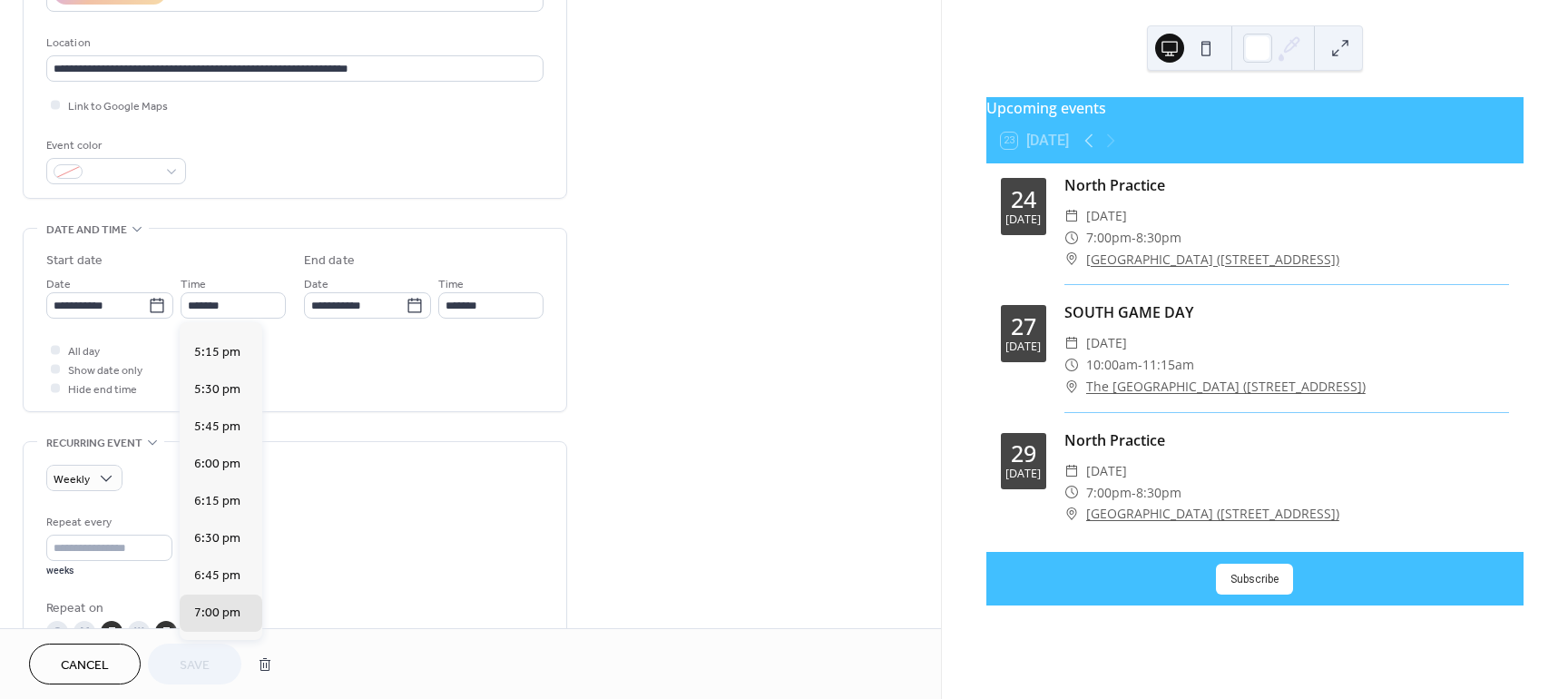 type on "*******" 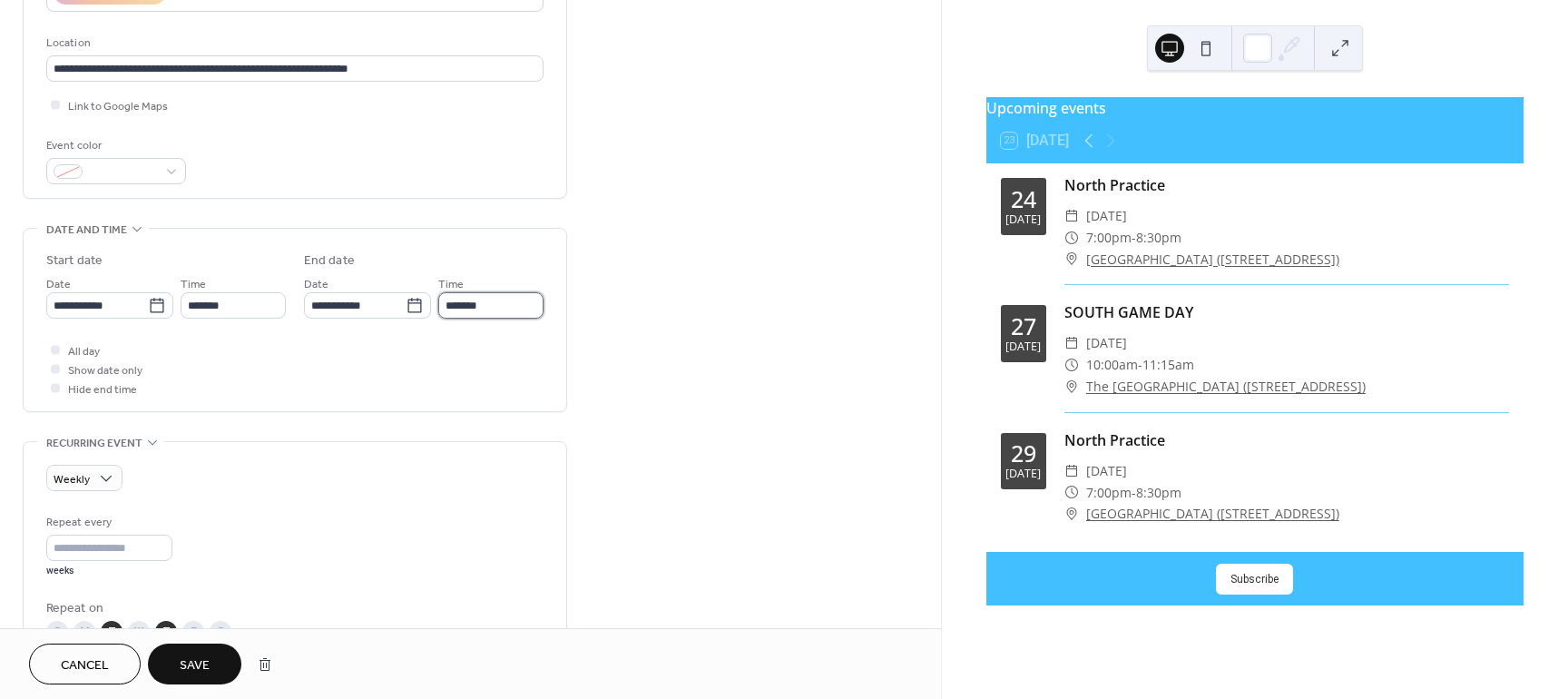 click on "*******" at bounding box center (491, 305) 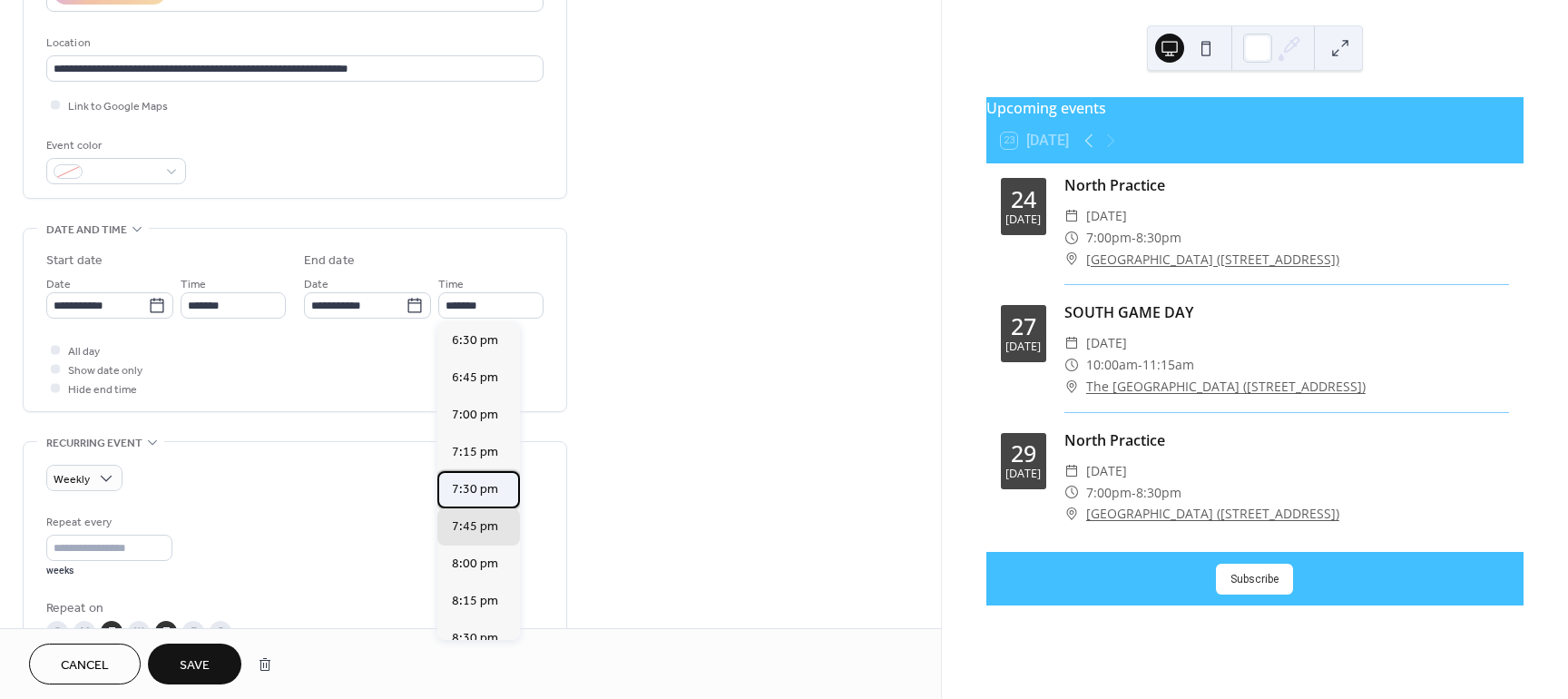 click on "7:30 pm" at bounding box center [475, 489] 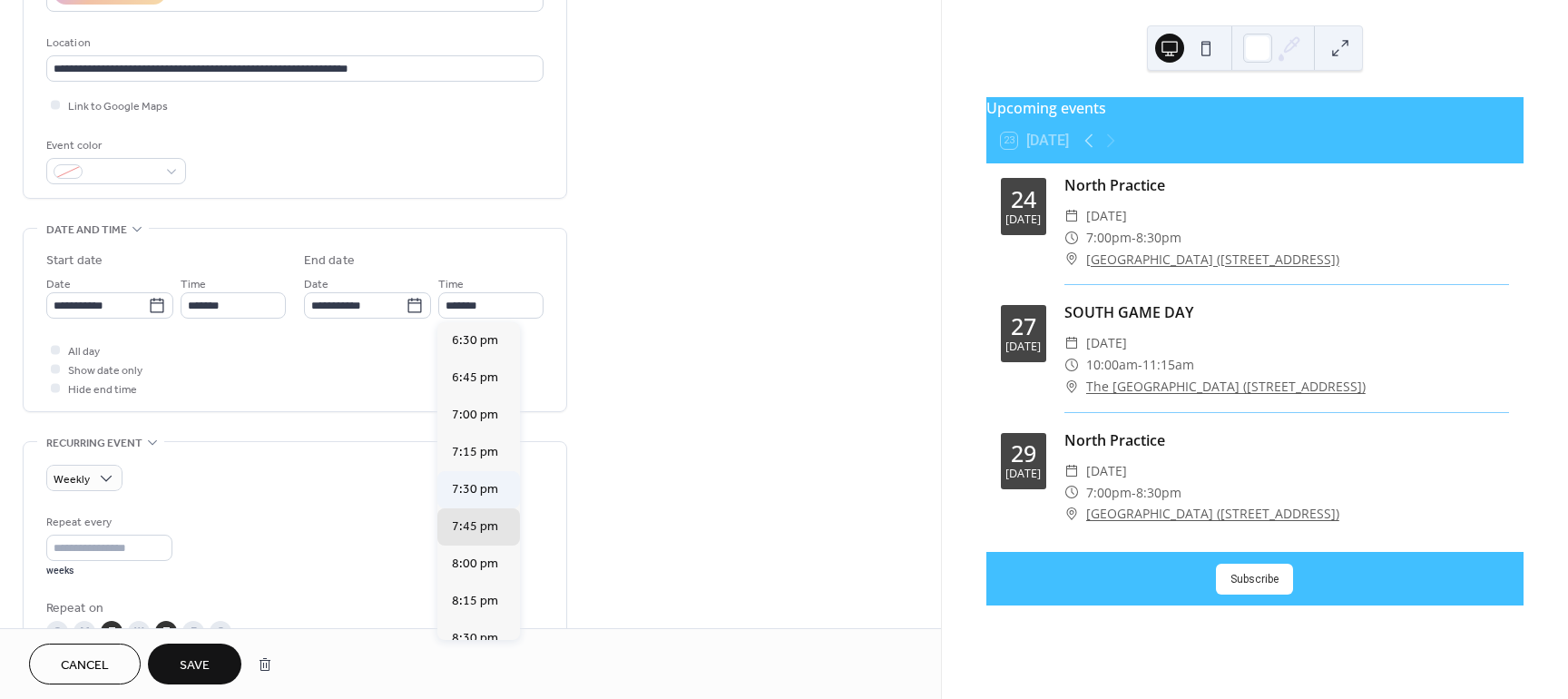type on "*******" 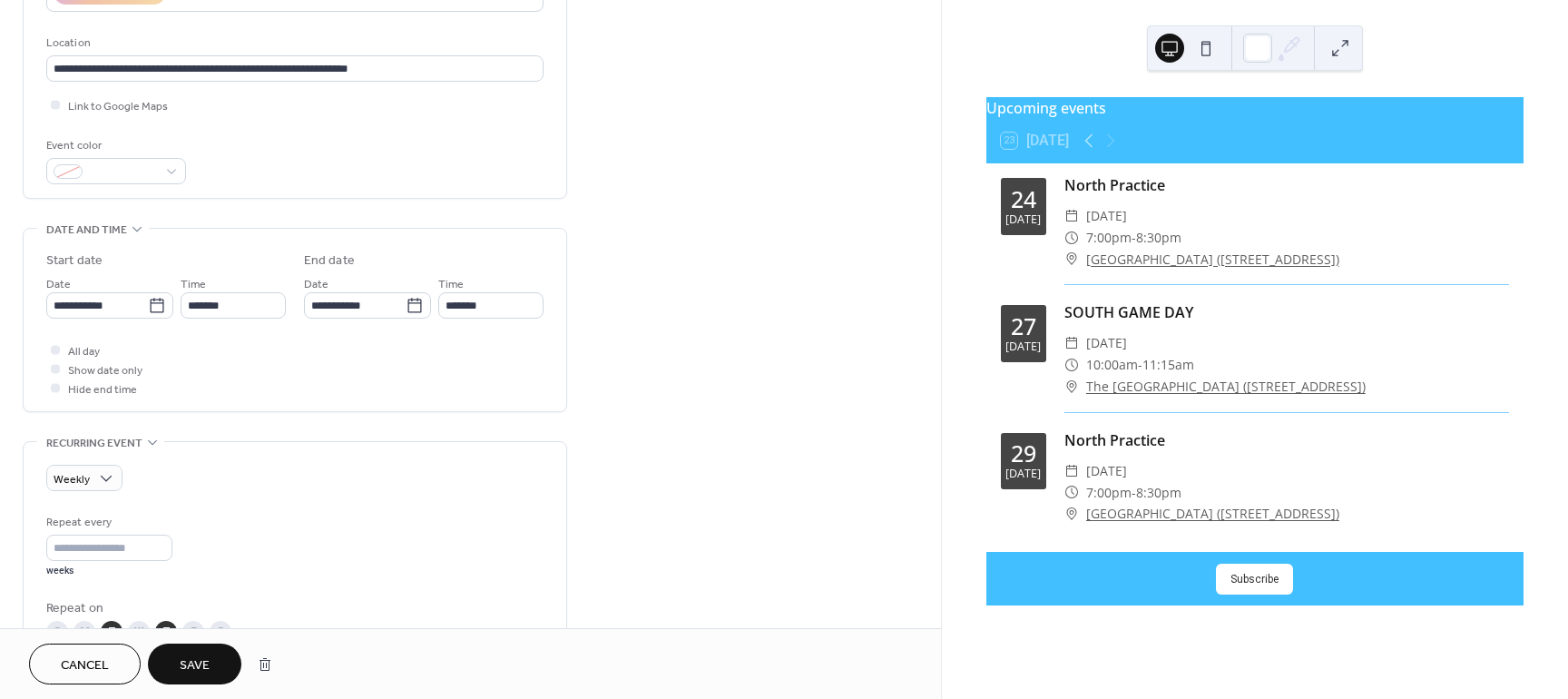 drag, startPoint x: 273, startPoint y: 335, endPoint x: 298, endPoint y: 358, distance: 33.970576 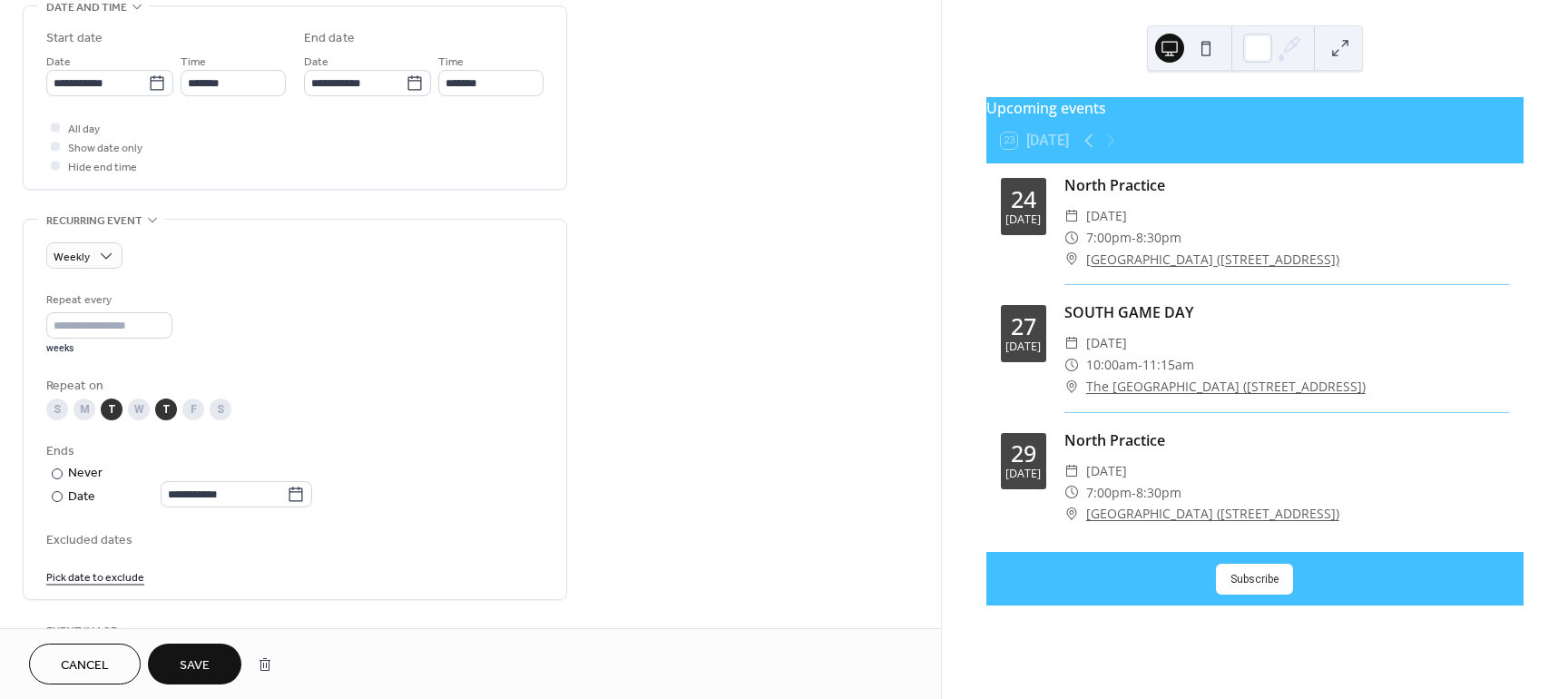 scroll, scrollTop: 635, scrollLeft: 0, axis: vertical 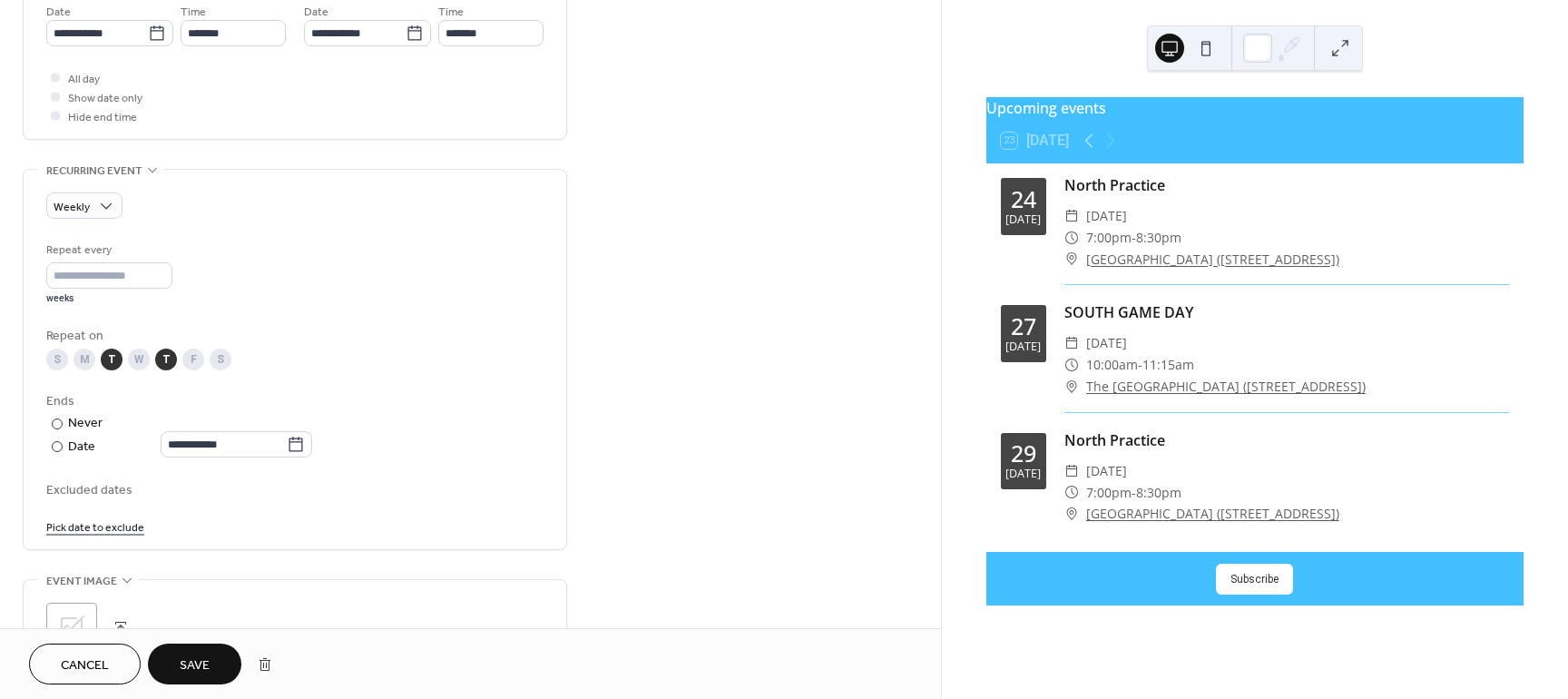 click on "Save" at bounding box center (194, 664) 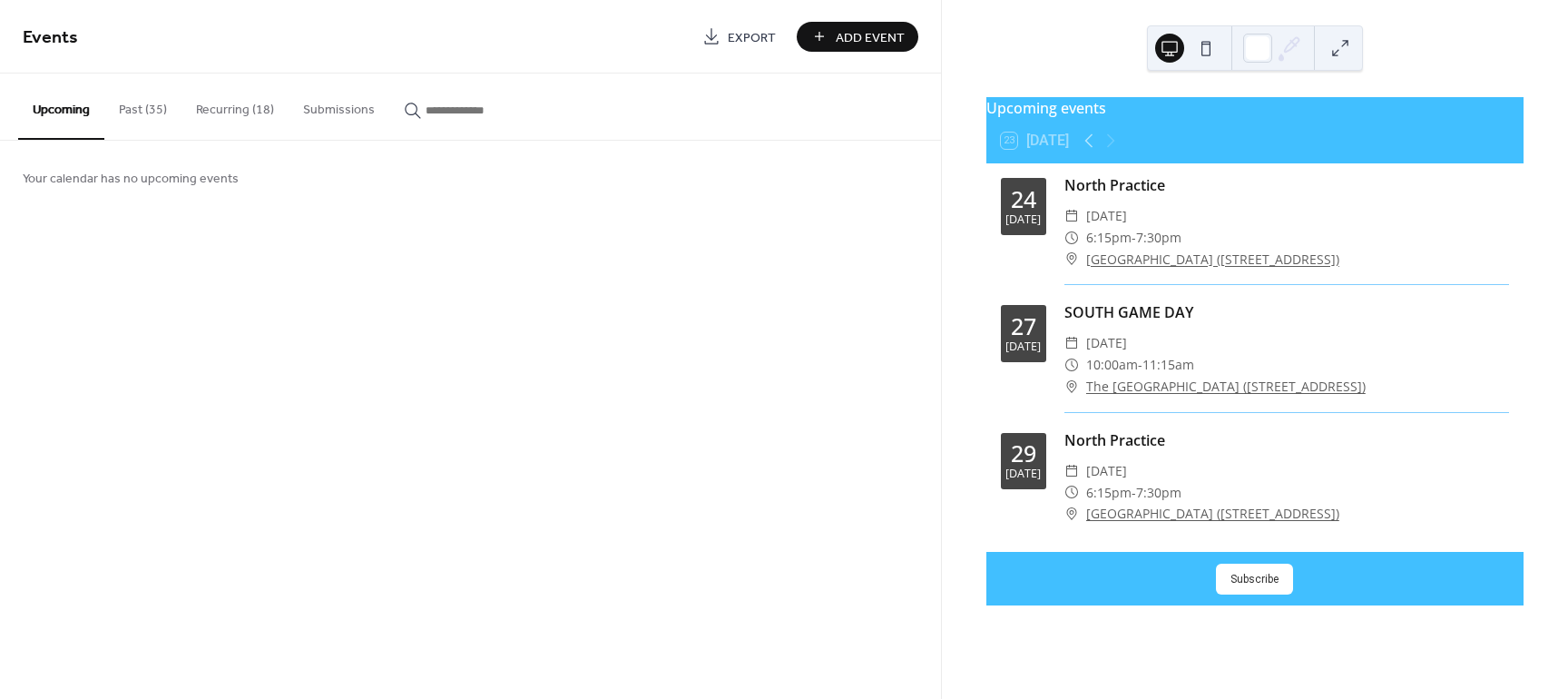 click on "Recurring (18)" at bounding box center [235, 105] 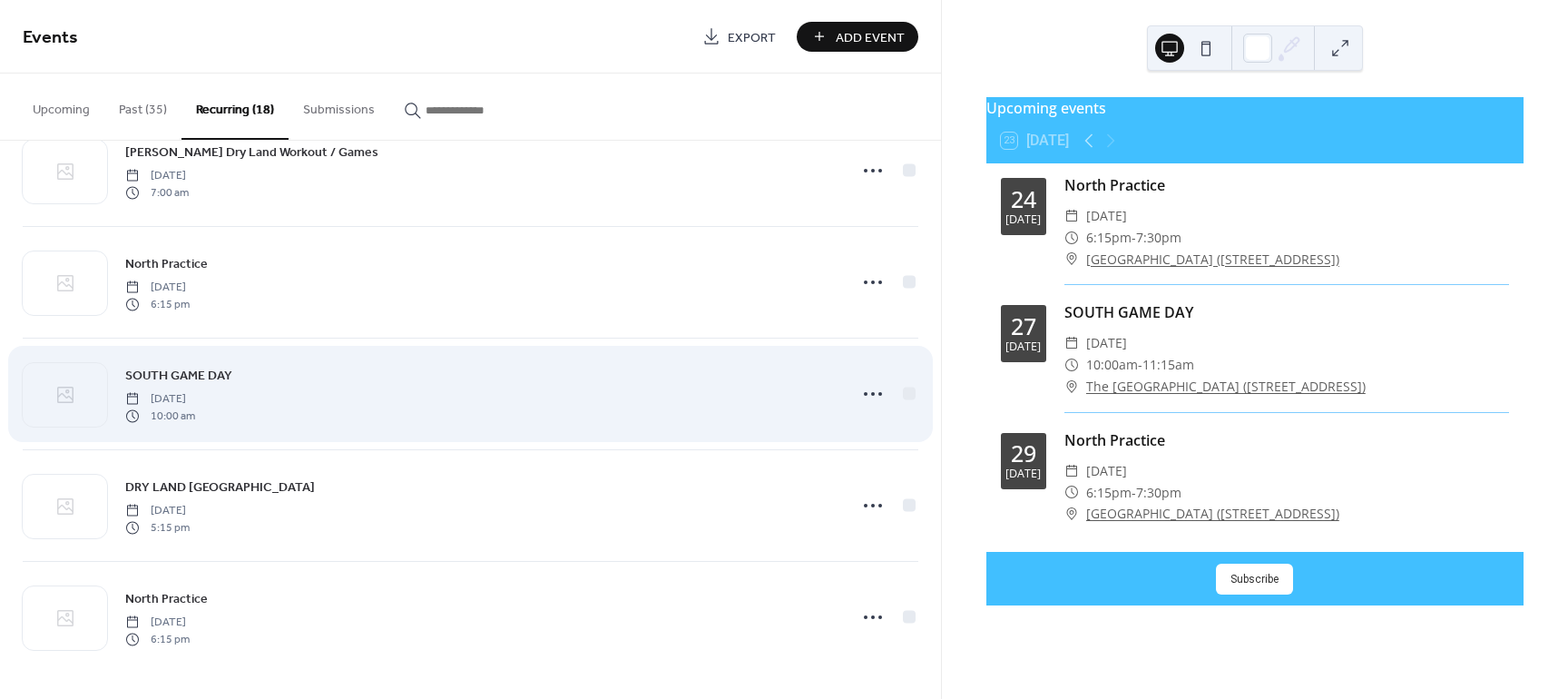 scroll, scrollTop: 1505, scrollLeft: 0, axis: vertical 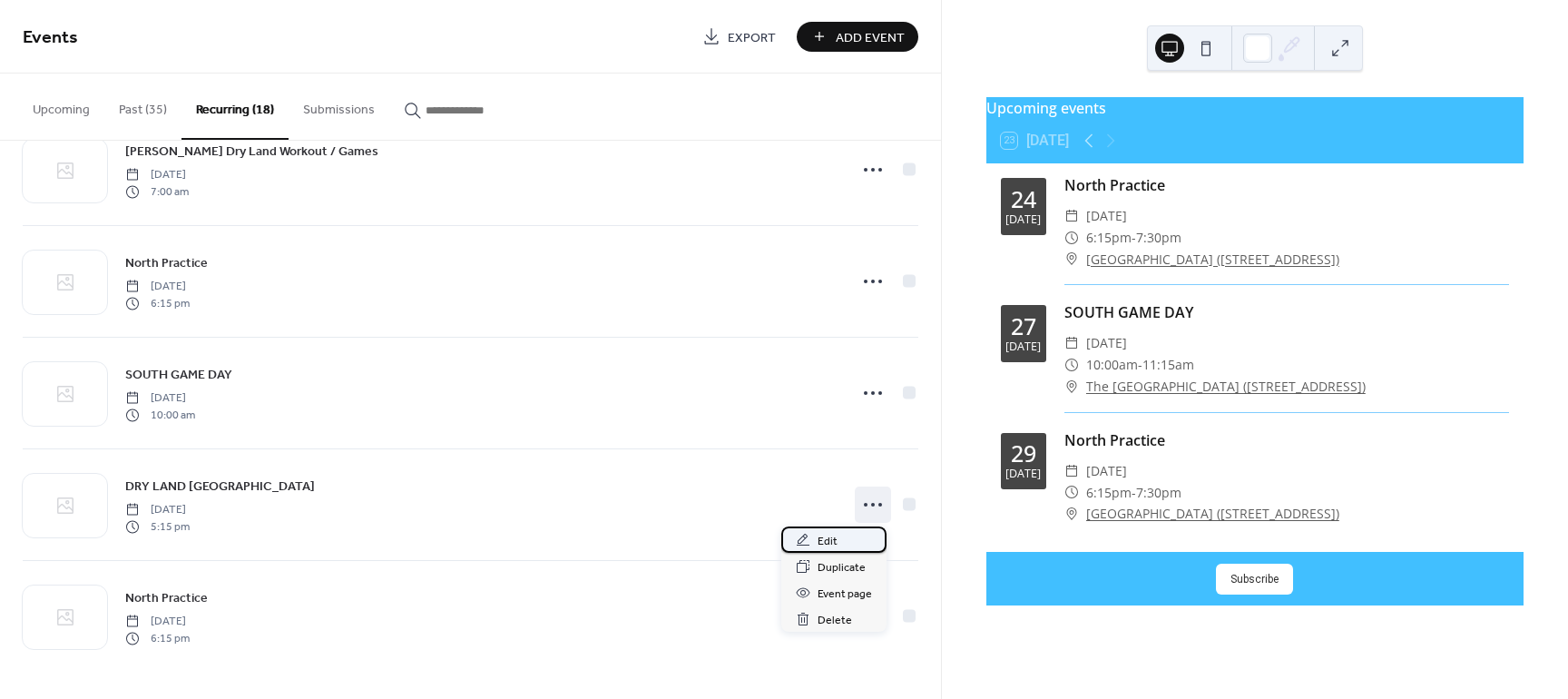 drag, startPoint x: 862, startPoint y: 507, endPoint x: 822, endPoint y: 547, distance: 56.568542 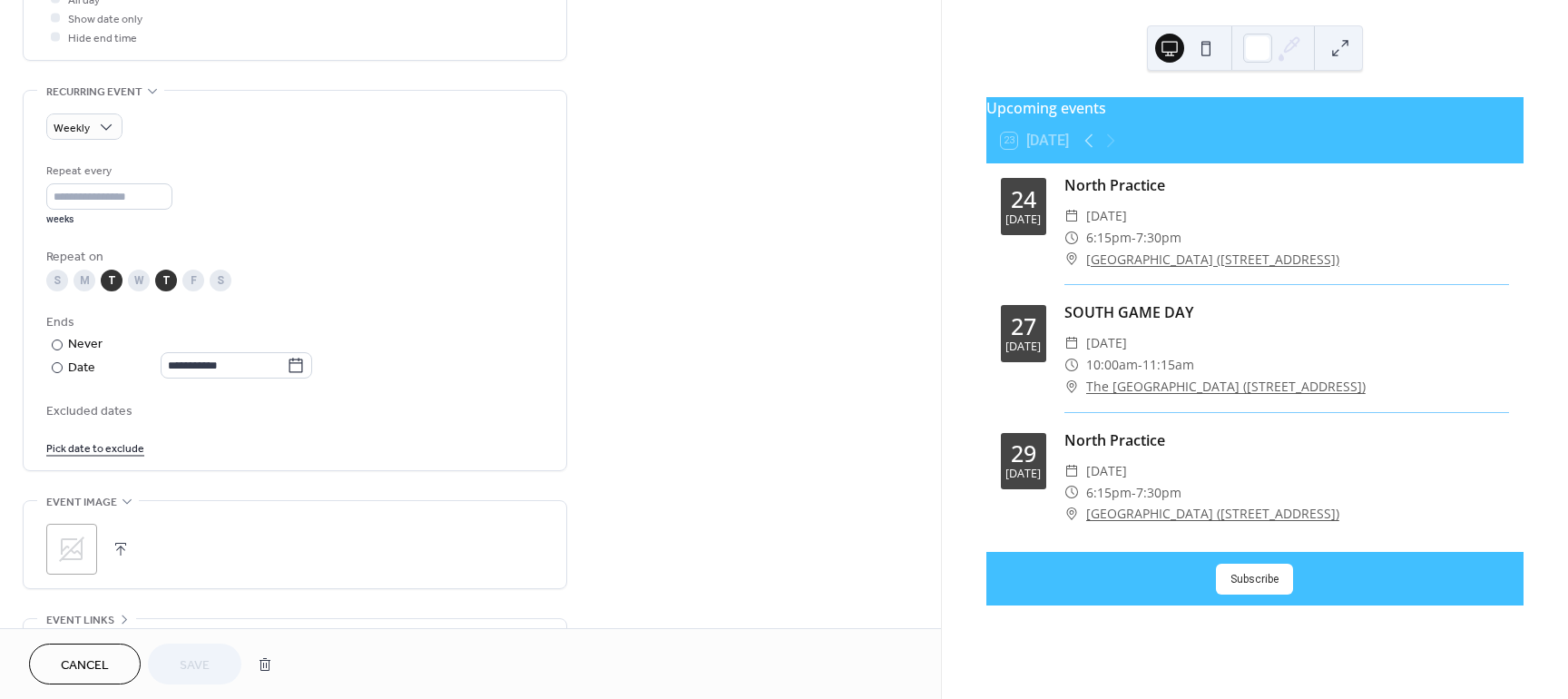 scroll, scrollTop: 726, scrollLeft: 0, axis: vertical 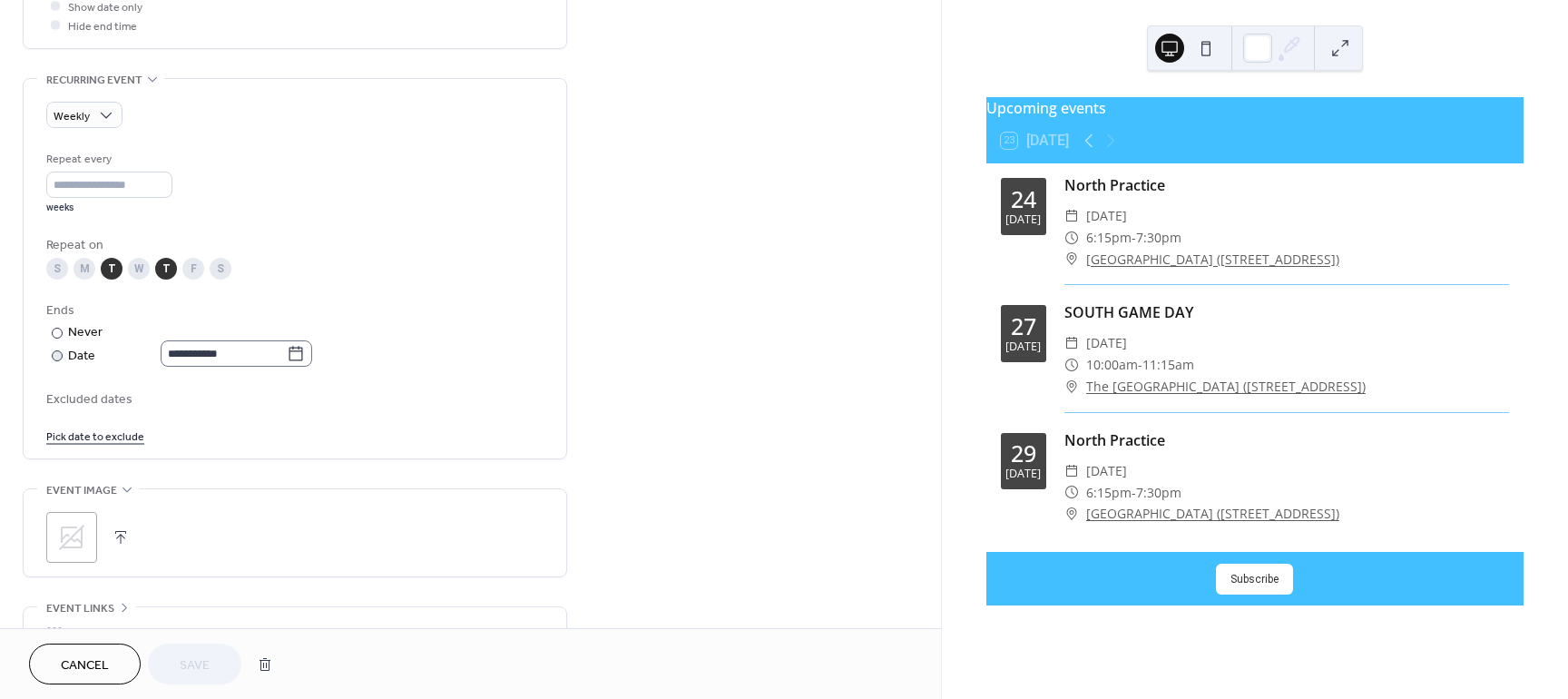 click 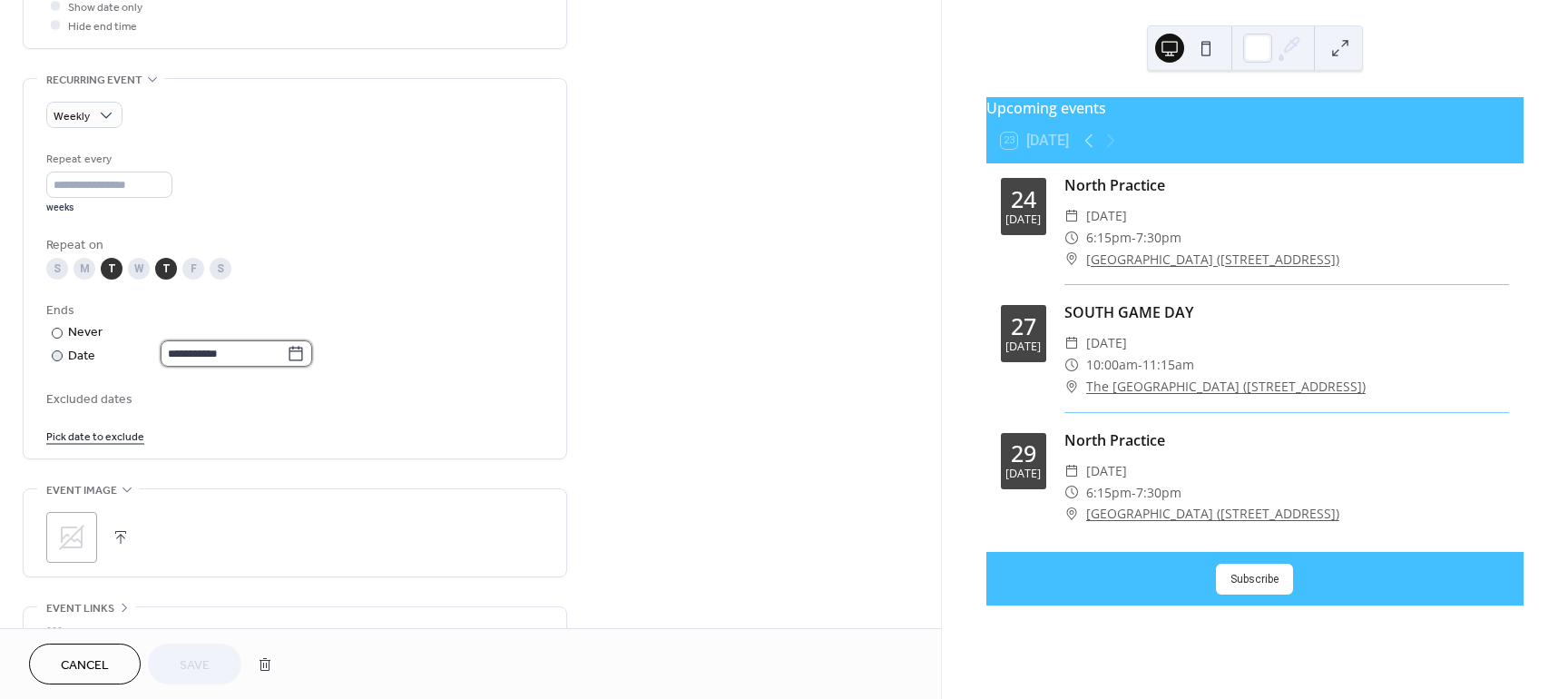 click on "**********" at bounding box center [223, 353] 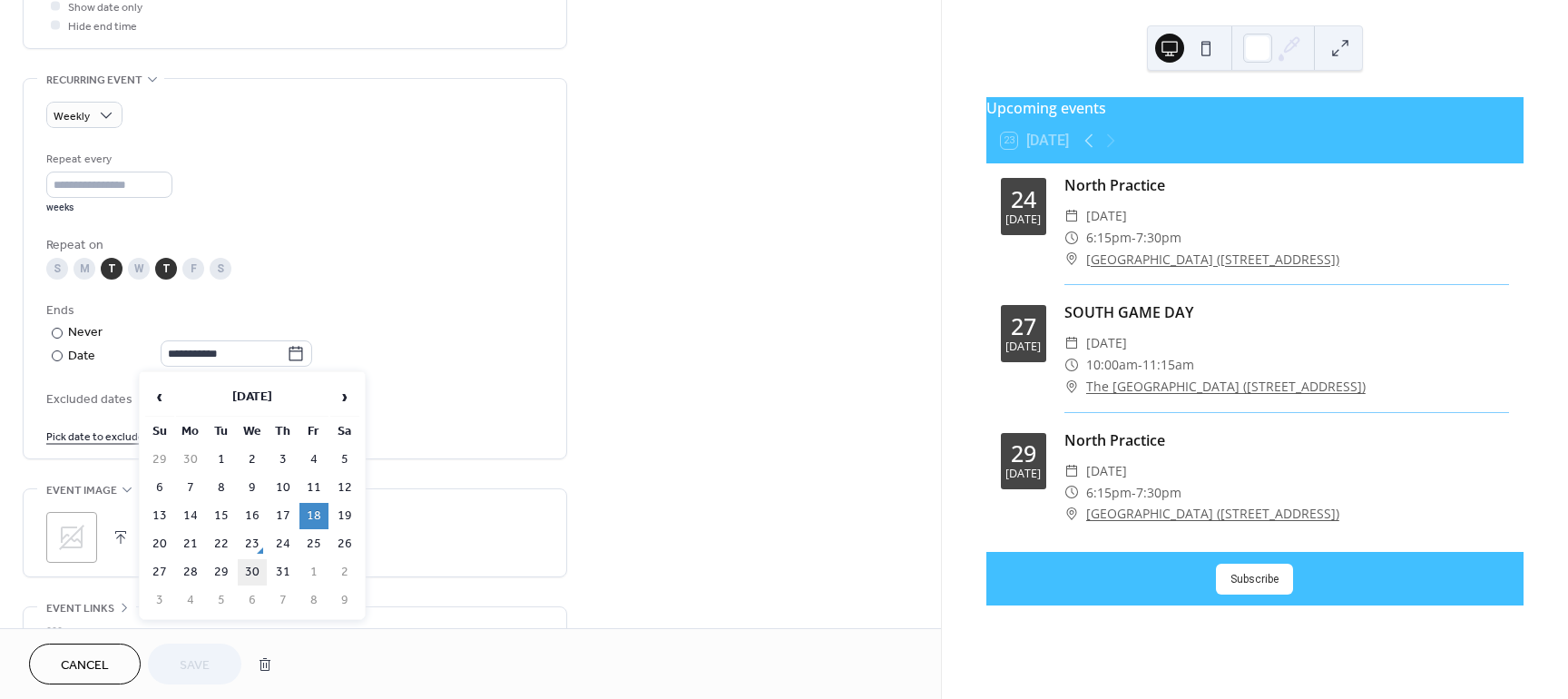 click on "30" at bounding box center (252, 572) 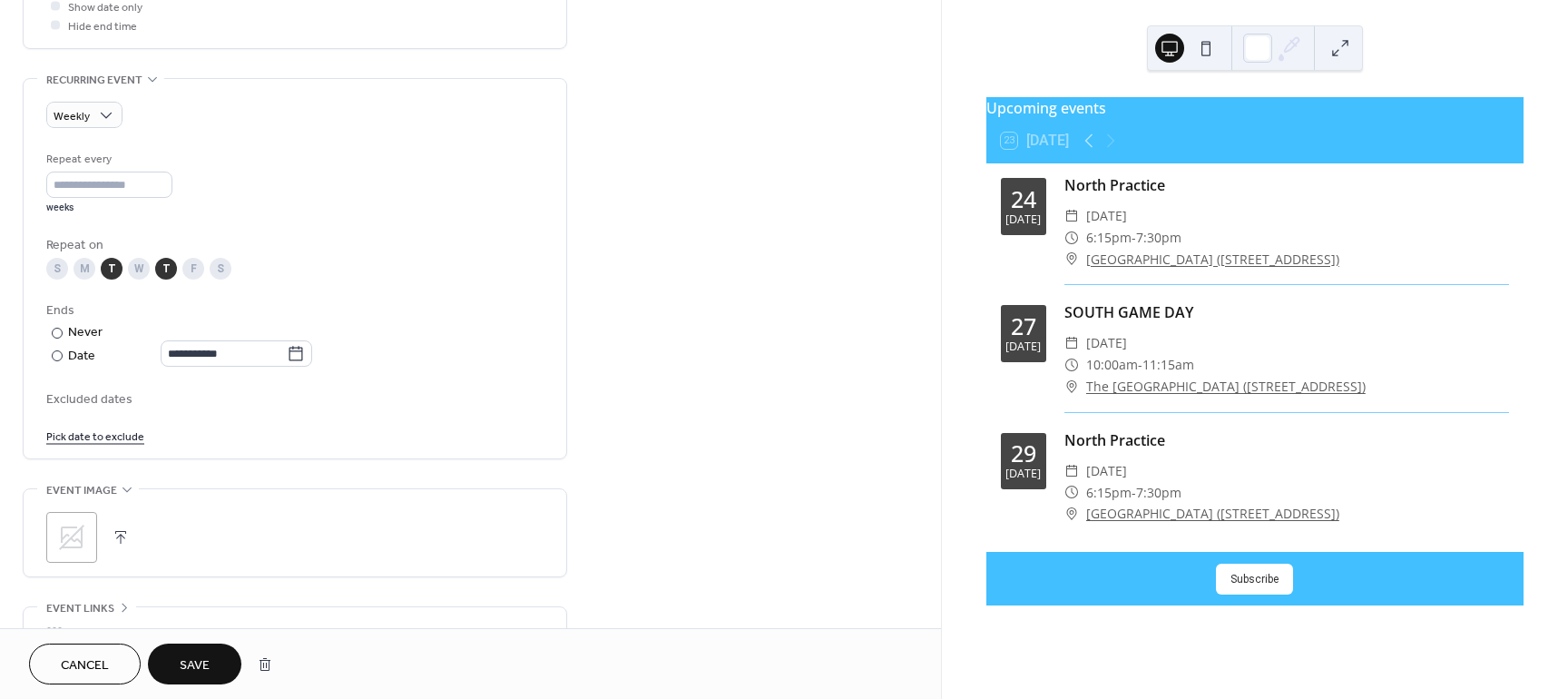 click on "Save" at bounding box center (194, 665) 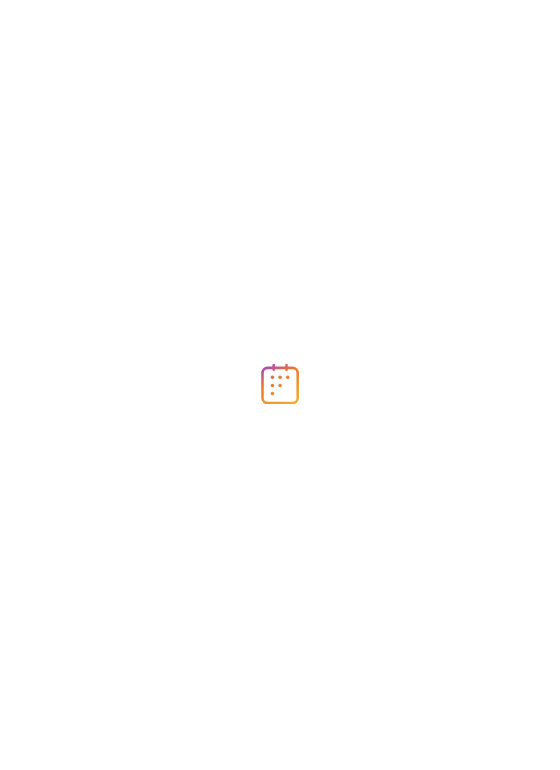 scroll, scrollTop: 0, scrollLeft: 0, axis: both 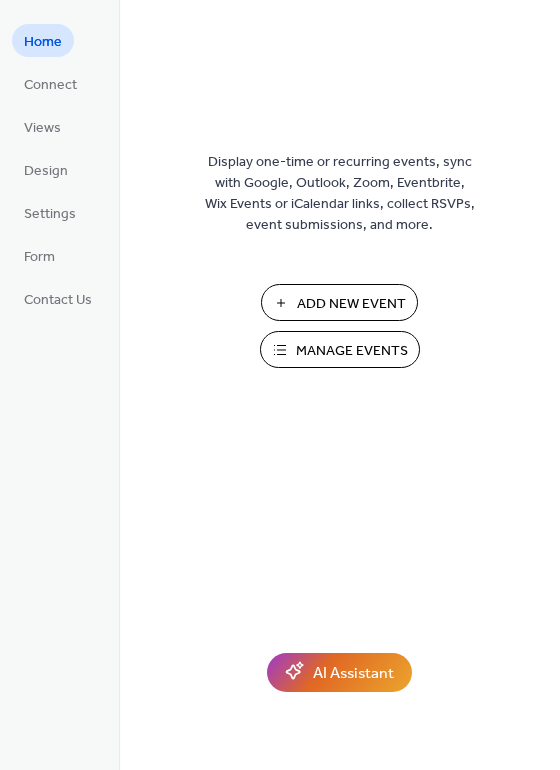 click on "Manage Events" at bounding box center [352, 351] 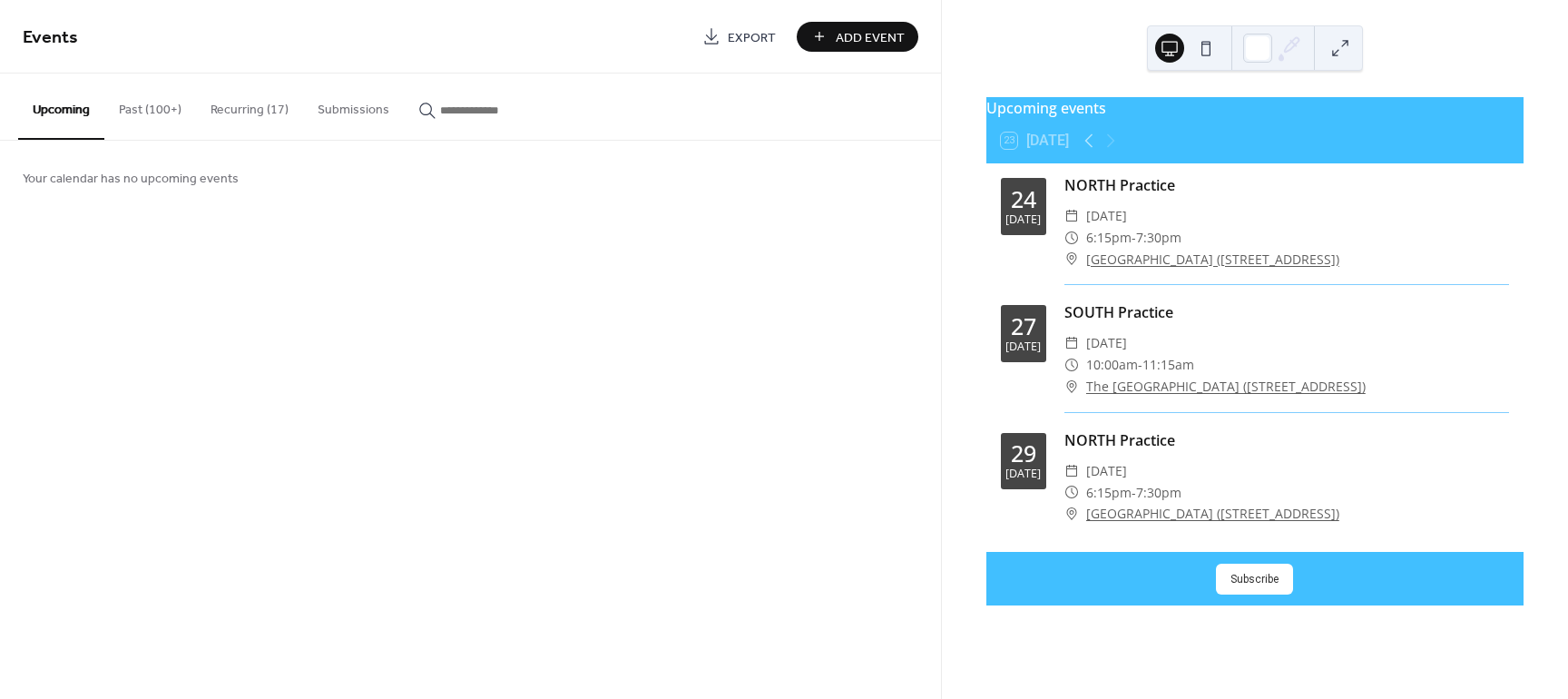 scroll, scrollTop: 0, scrollLeft: 0, axis: both 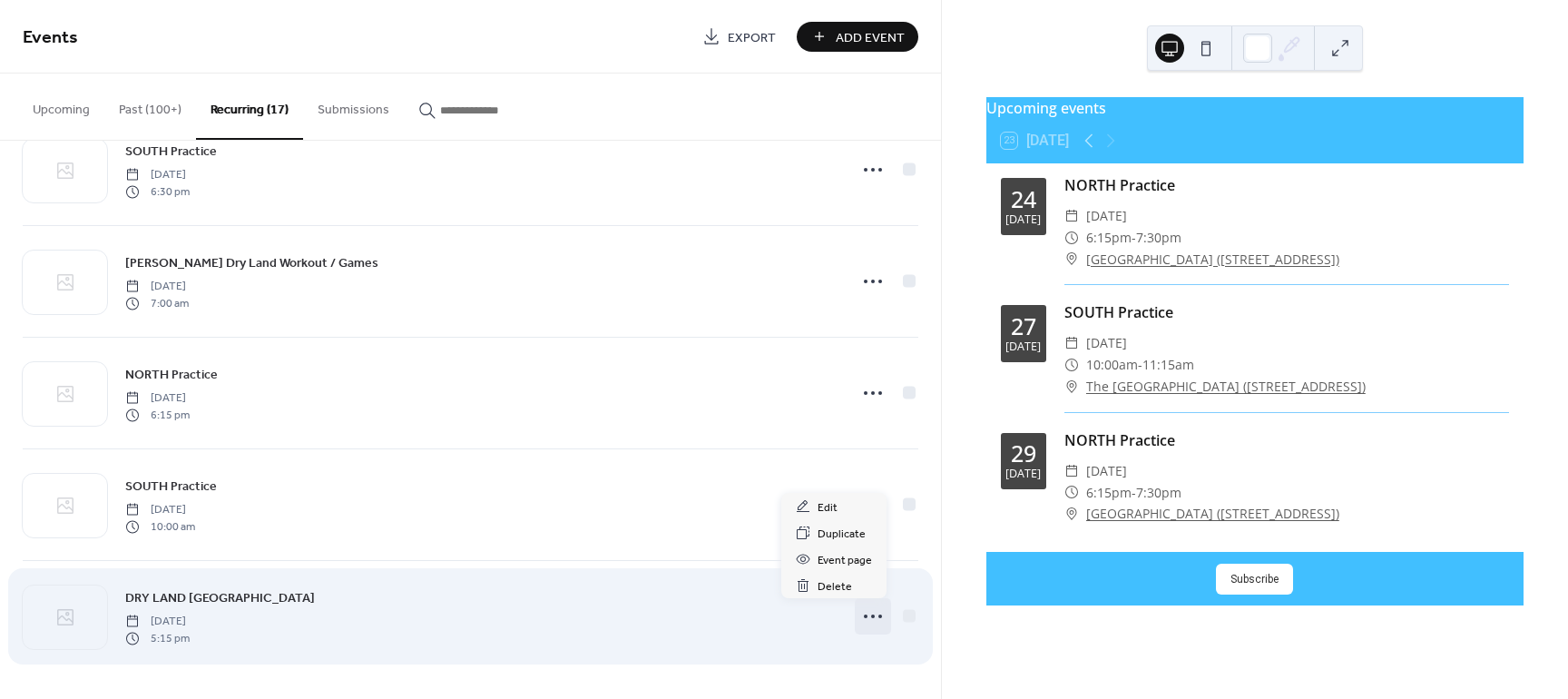 click 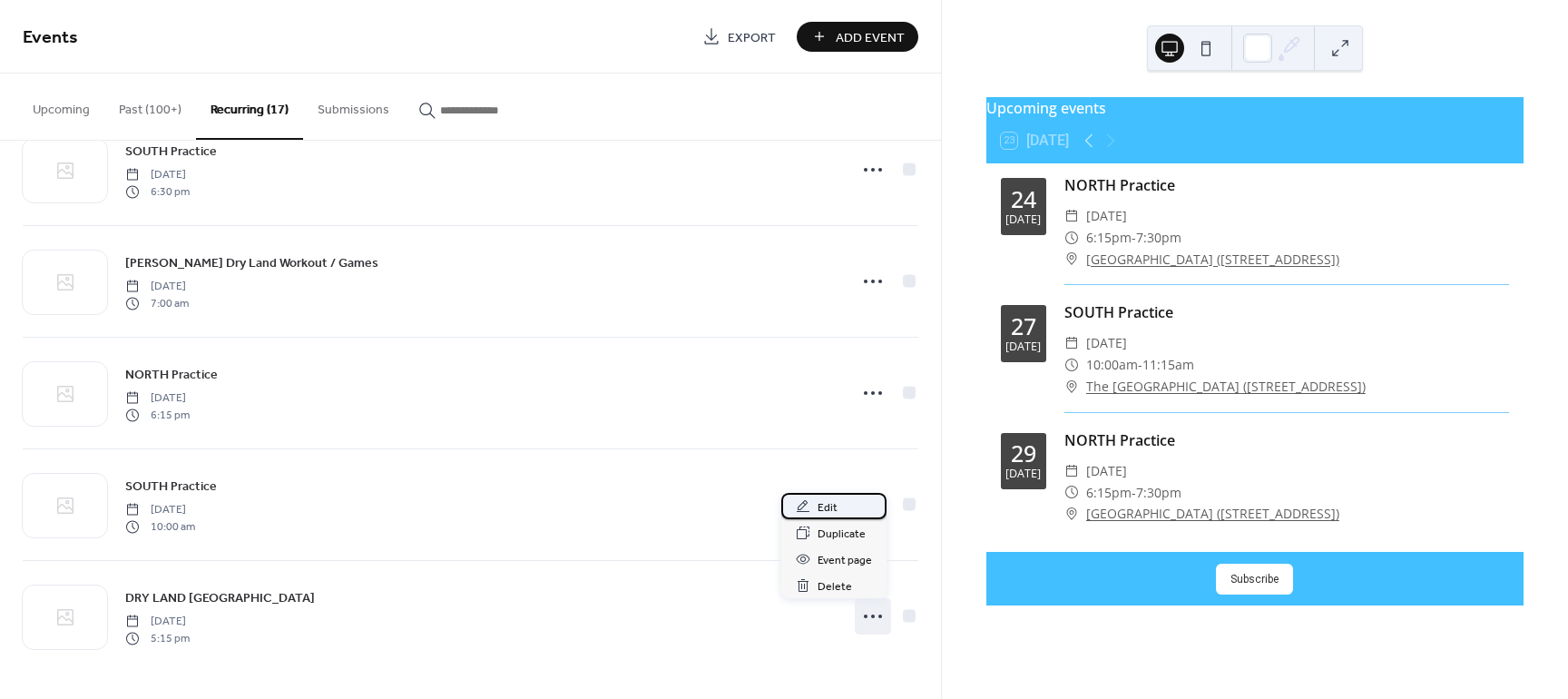 click on "Edit" at bounding box center [834, 506] 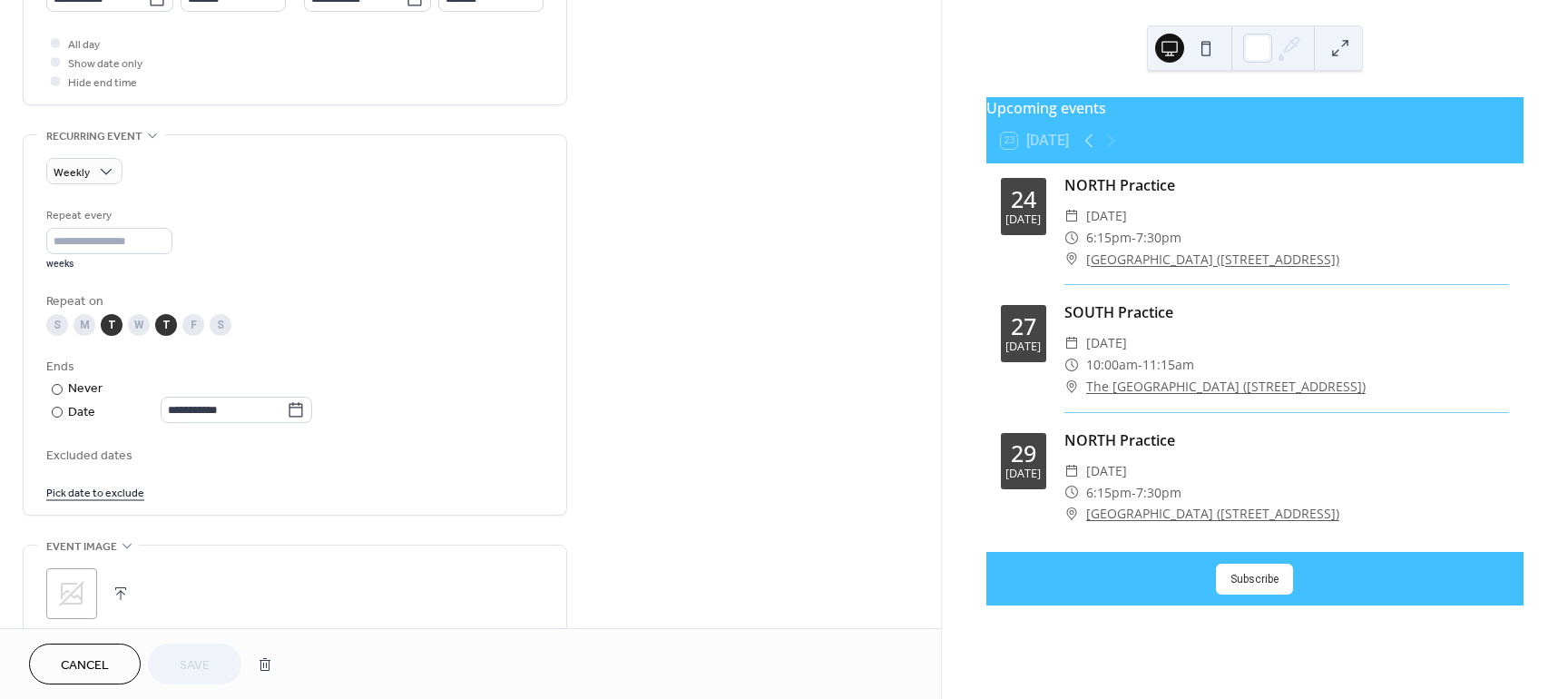 scroll, scrollTop: 726, scrollLeft: 0, axis: vertical 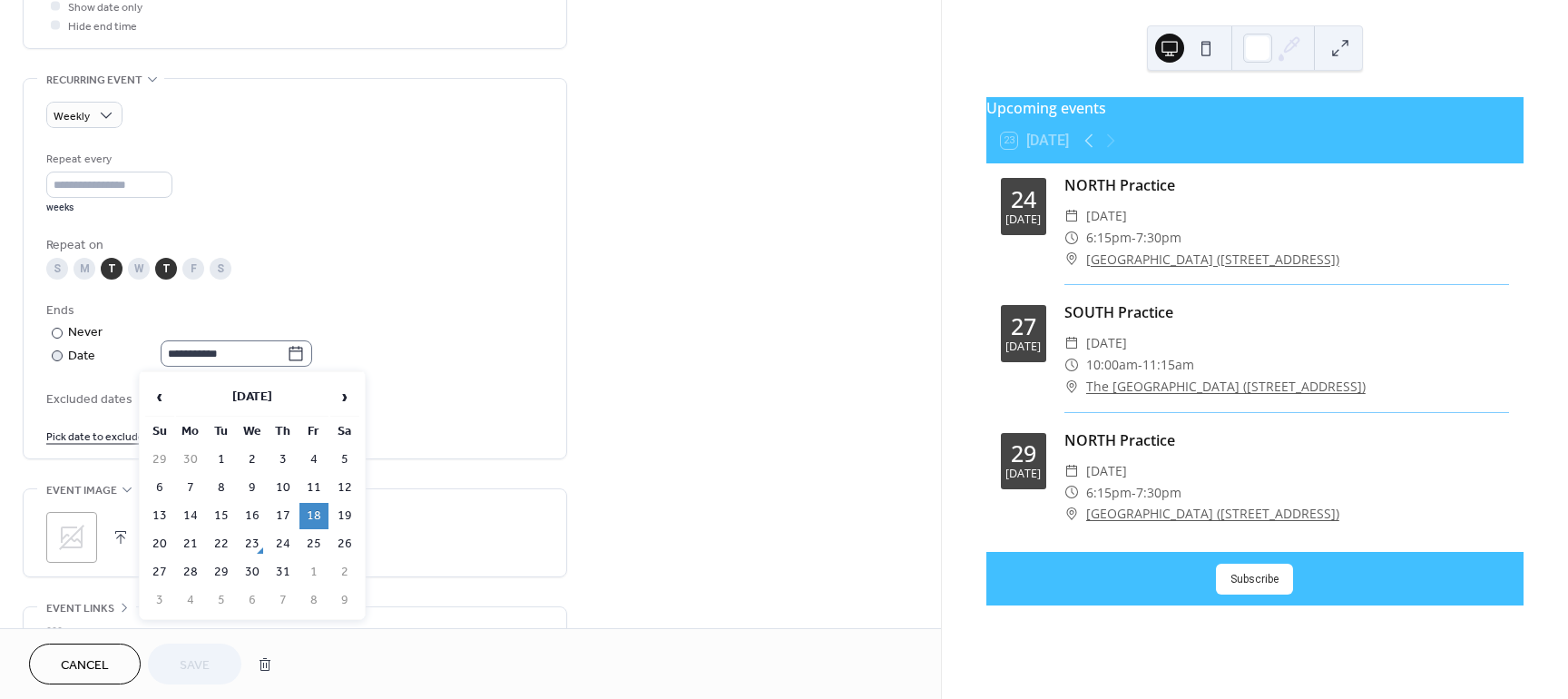 click 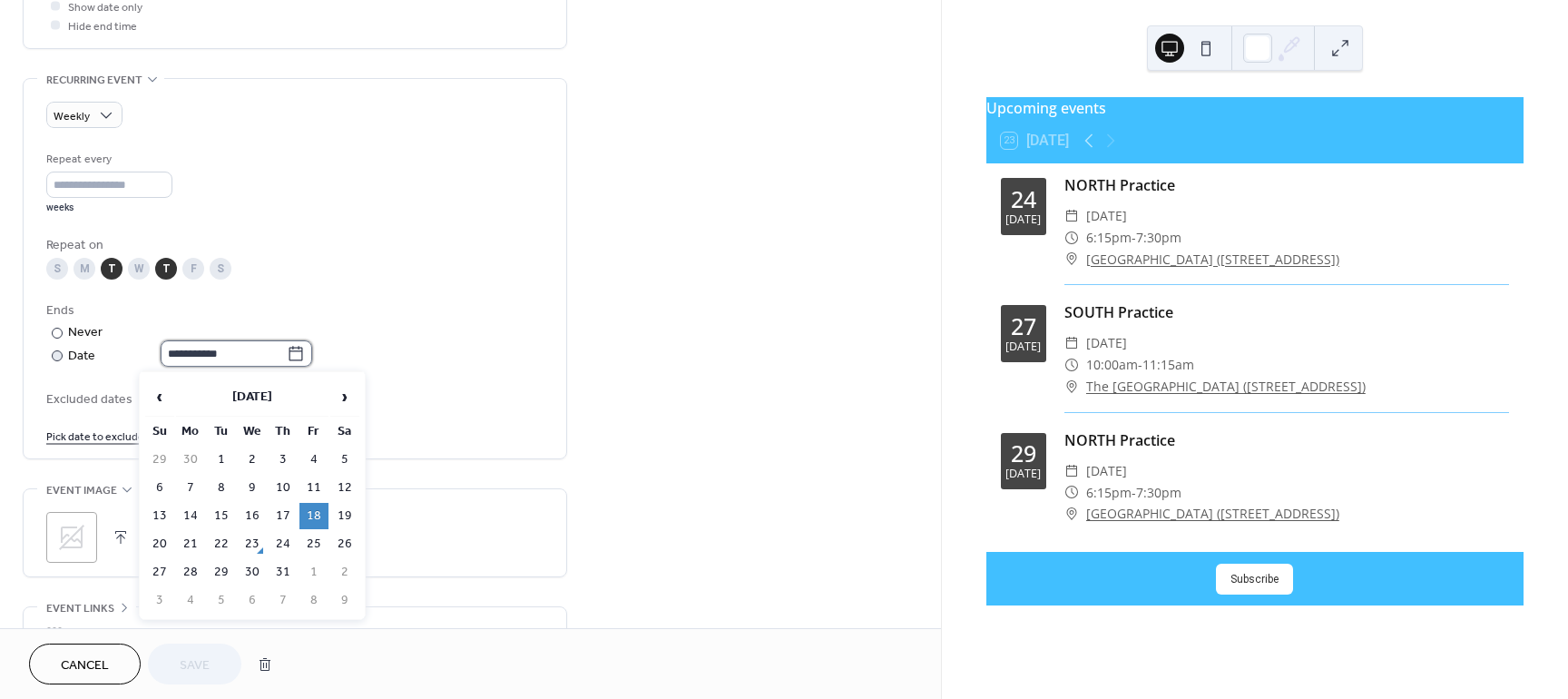 click on "**********" at bounding box center (223, 353) 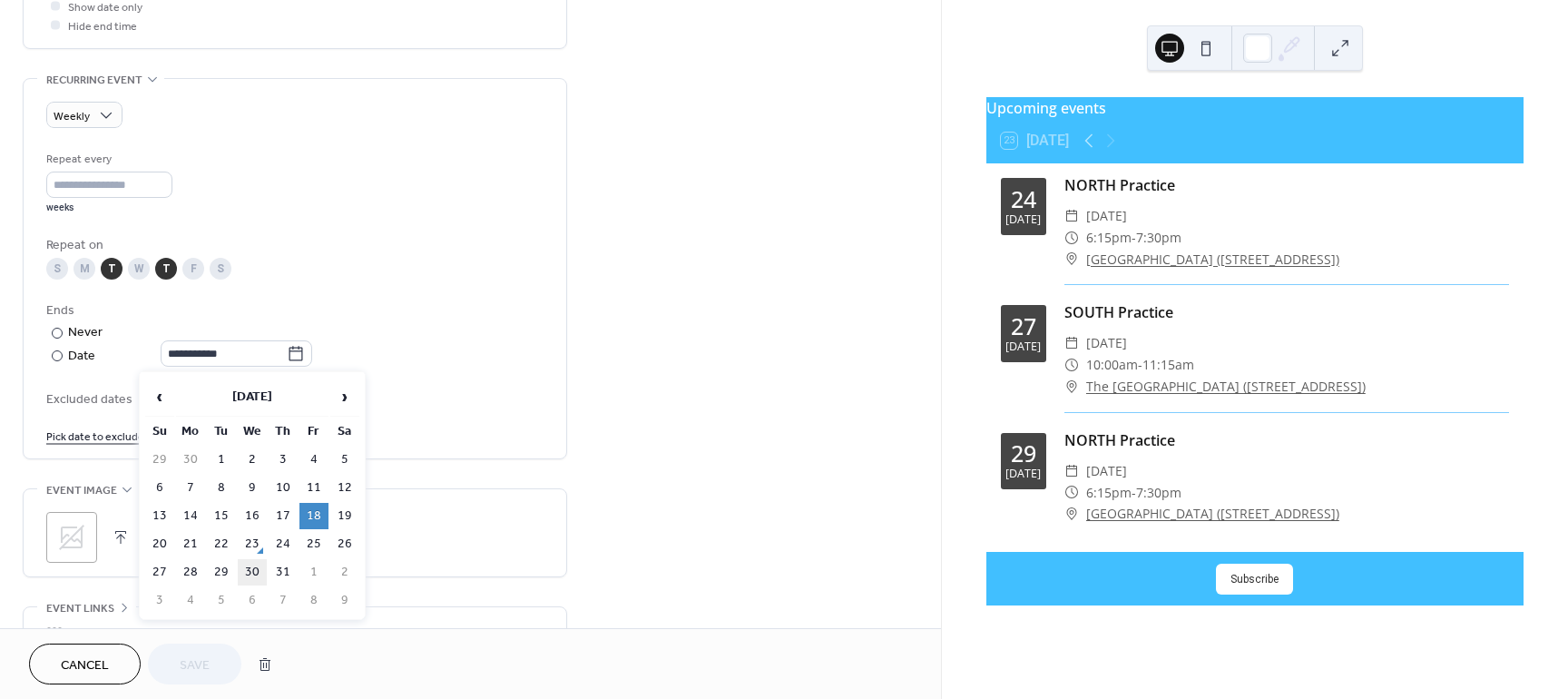 click on "30" at bounding box center (252, 572) 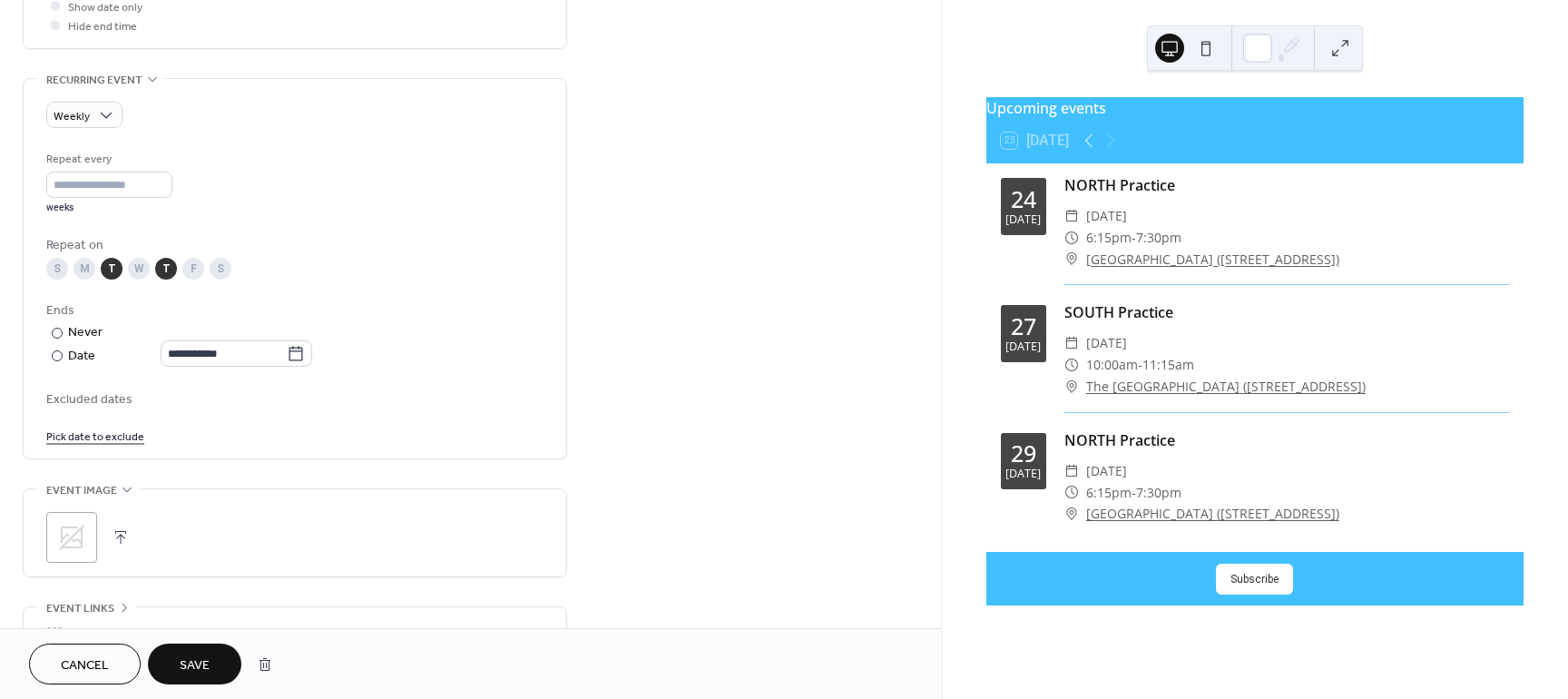 click on "Save" at bounding box center (194, 665) 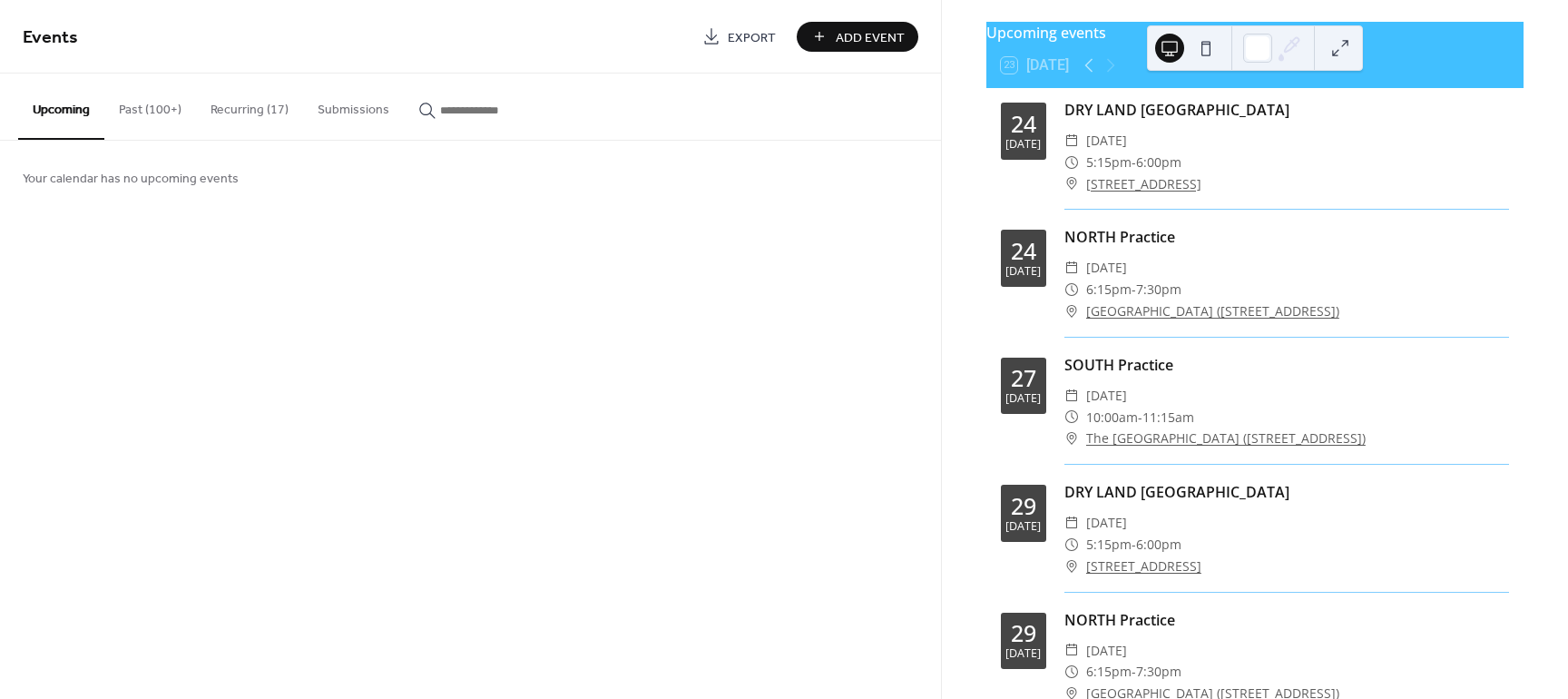 scroll, scrollTop: 0, scrollLeft: 0, axis: both 